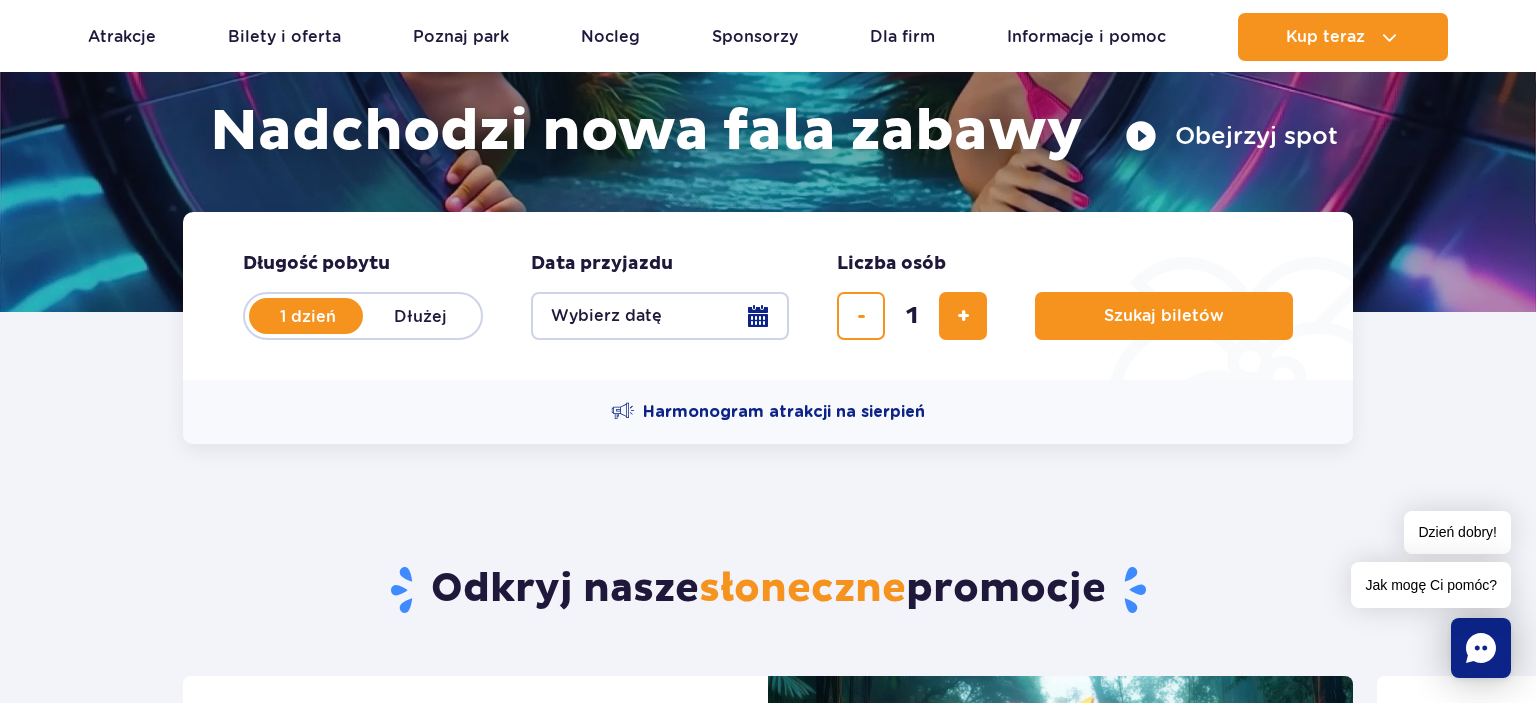scroll, scrollTop: 316, scrollLeft: 0, axis: vertical 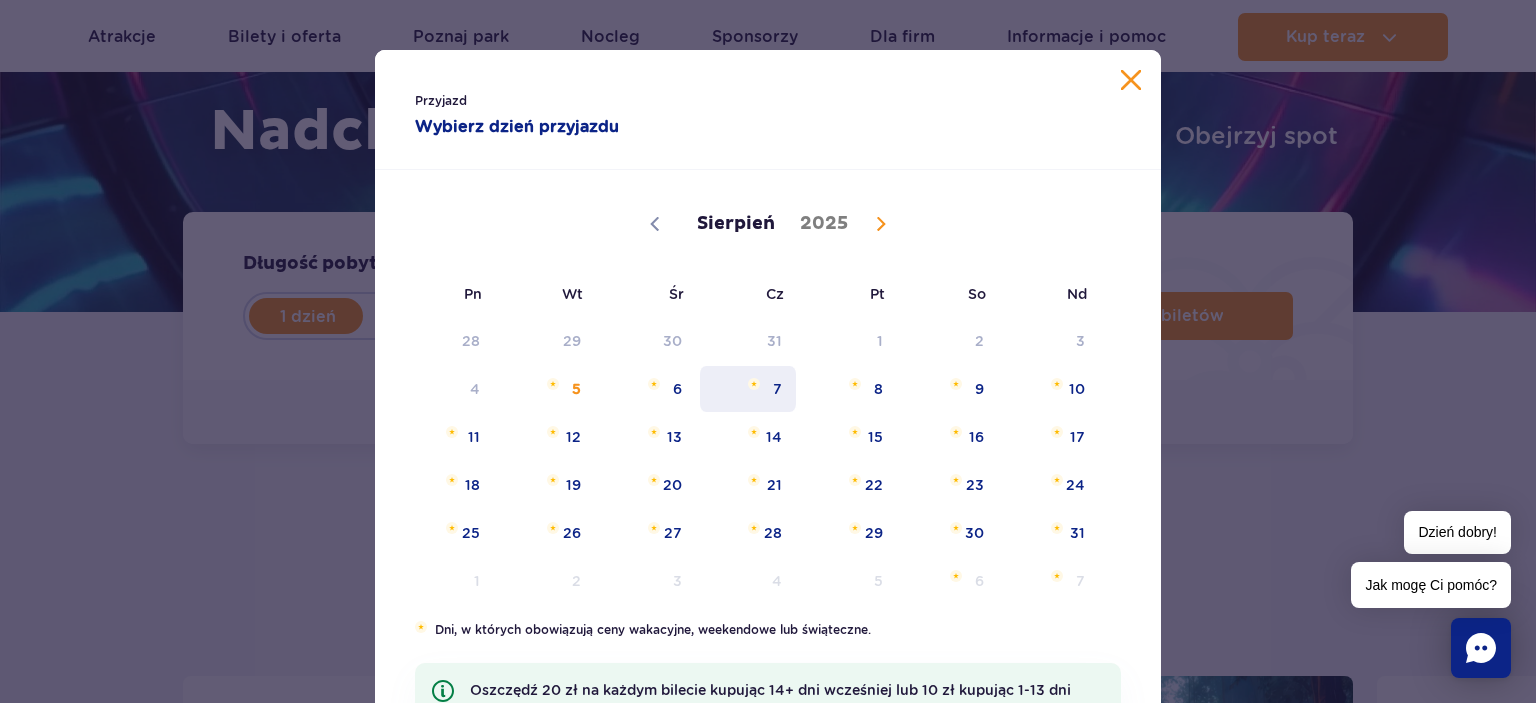 click on "7" at bounding box center (748, 389) 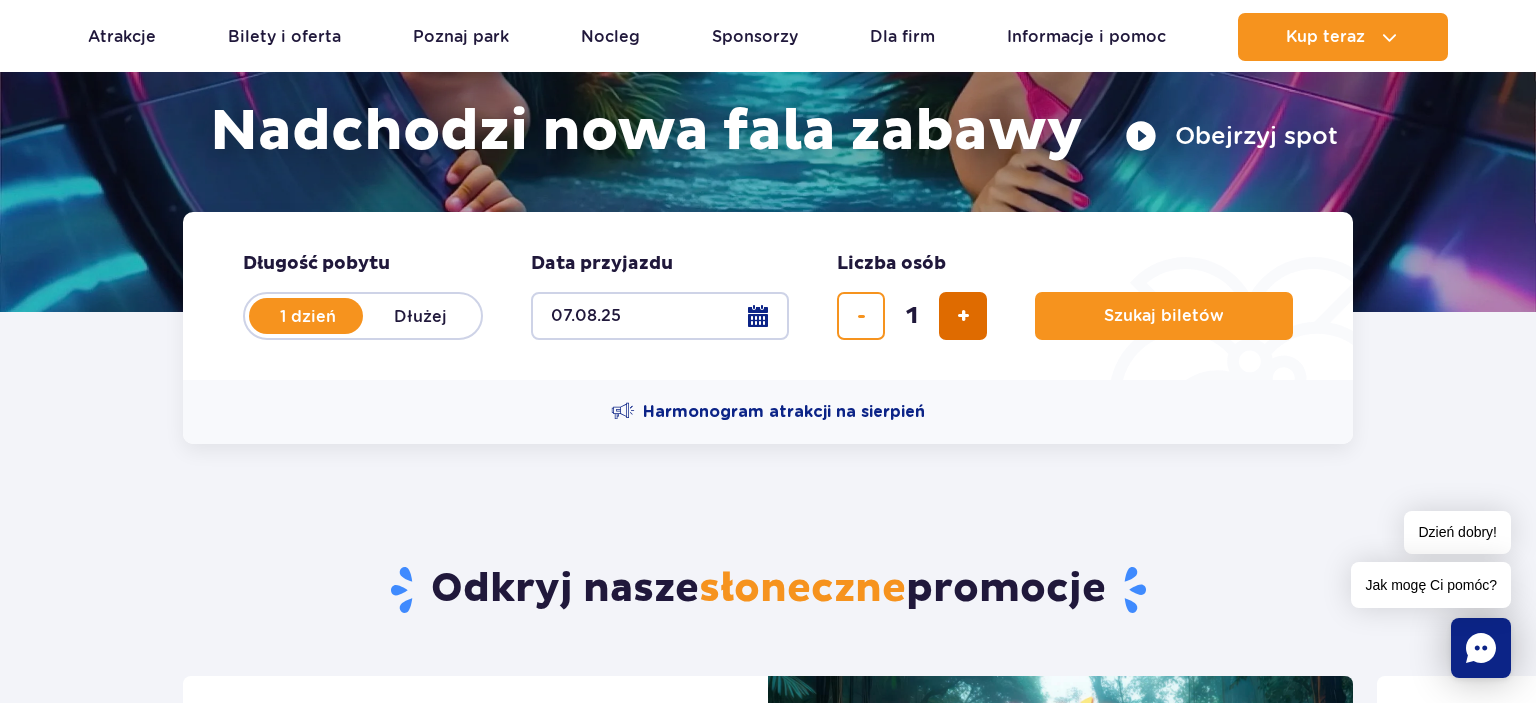 click at bounding box center [963, 316] 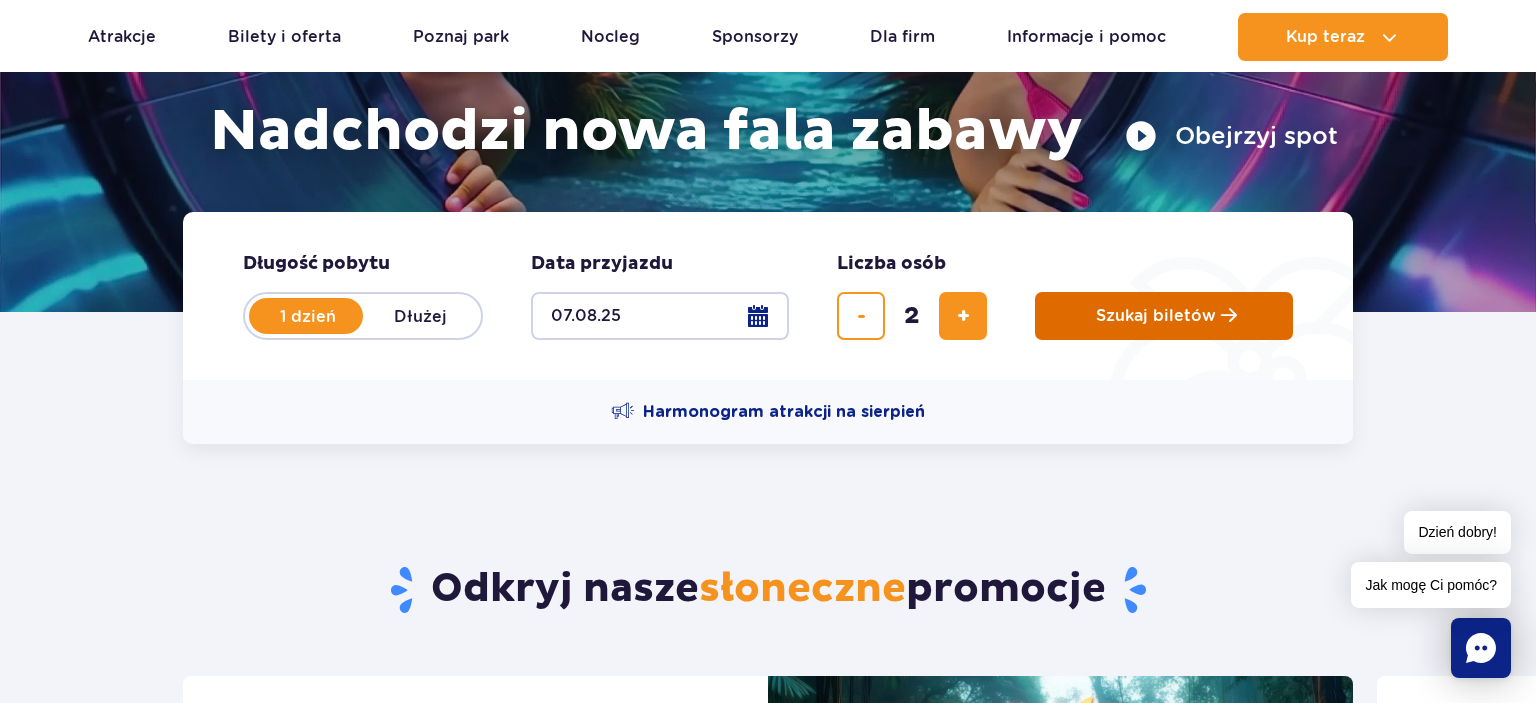 click on "Szukaj biletów" at bounding box center [1156, 316] 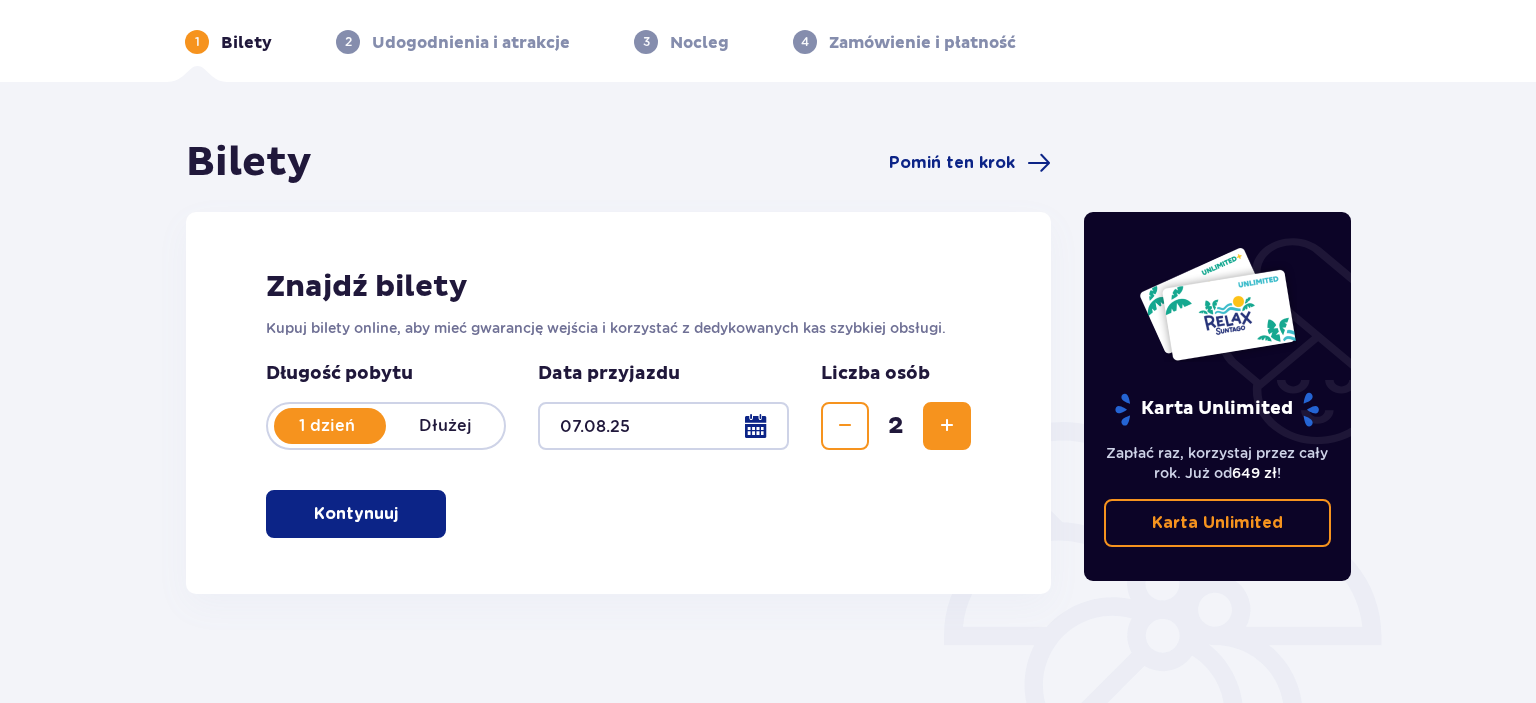 scroll, scrollTop: 211, scrollLeft: 0, axis: vertical 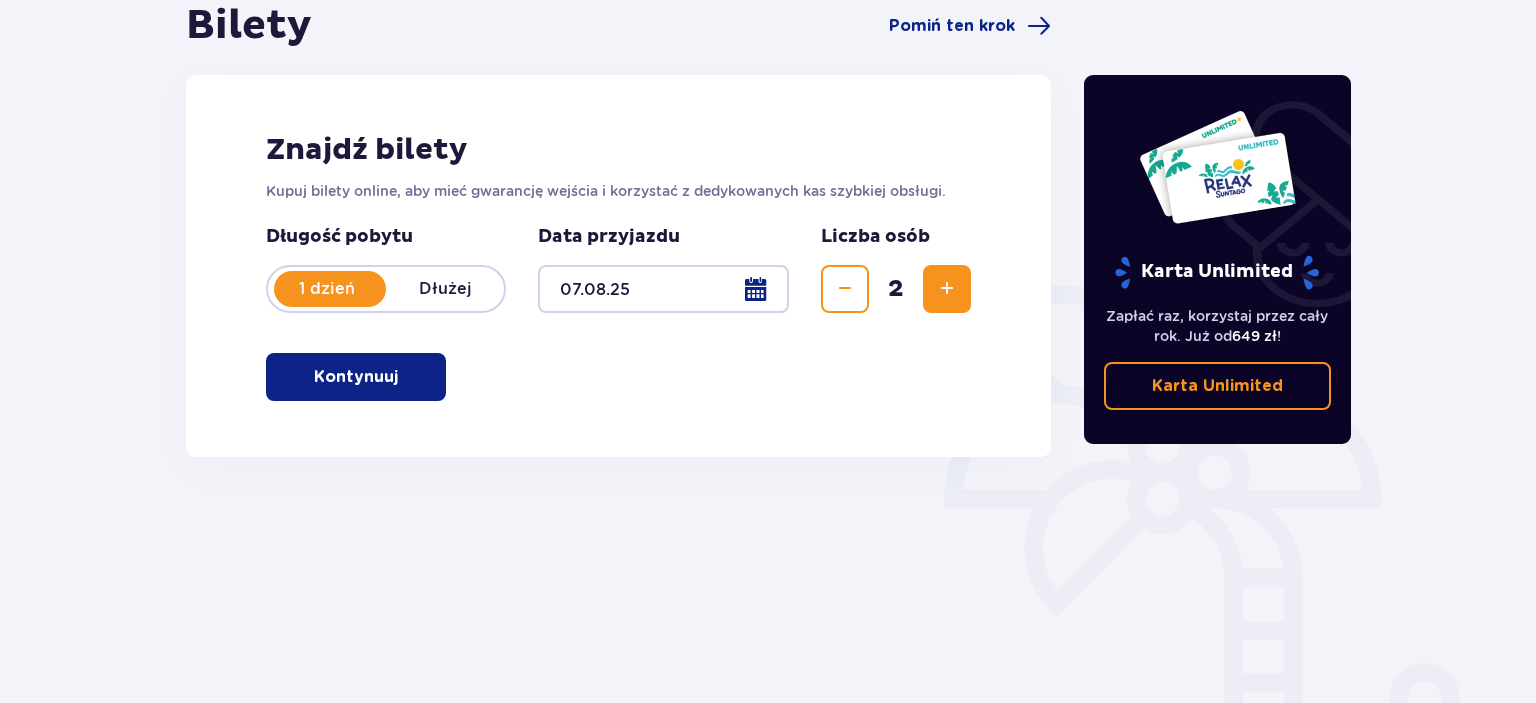 click on "Kontynuuj" at bounding box center [356, 377] 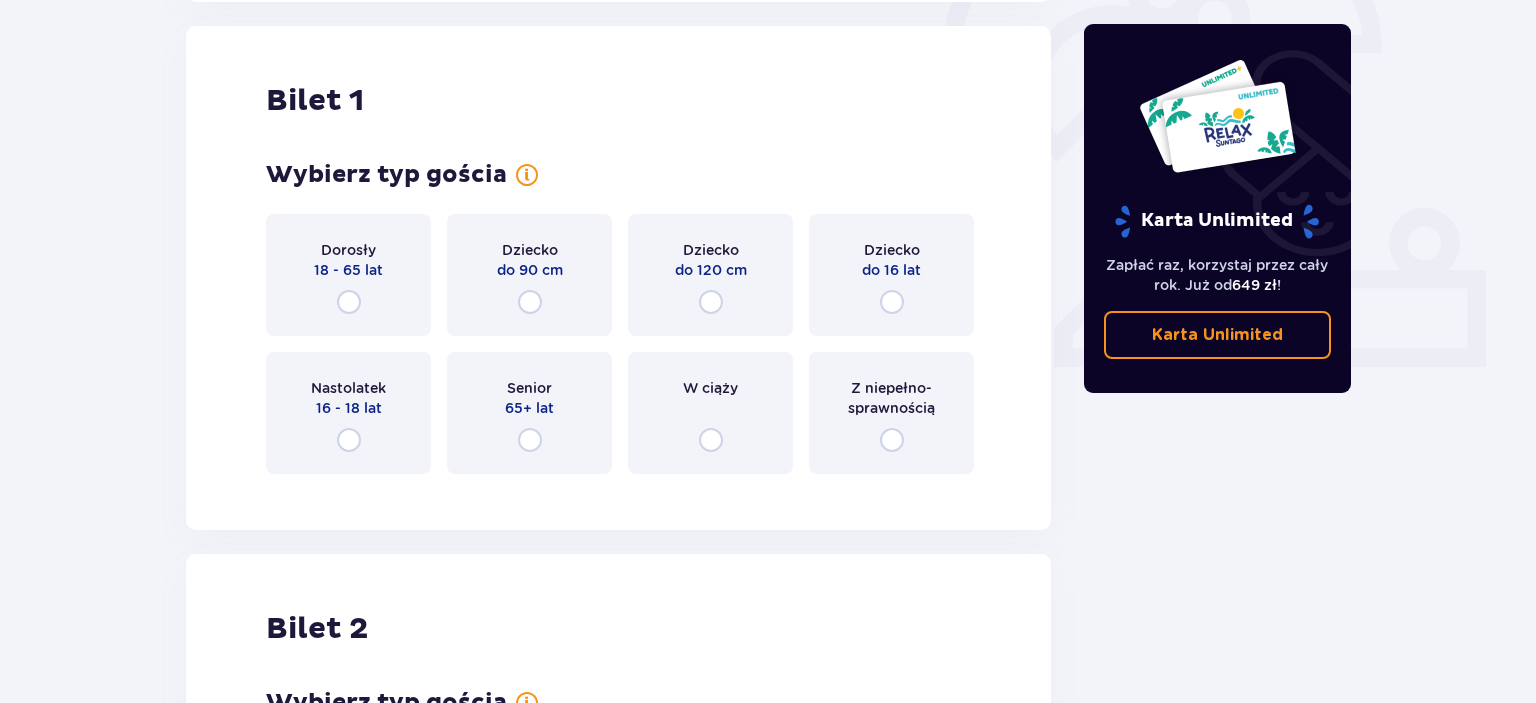 scroll, scrollTop: 668, scrollLeft: 0, axis: vertical 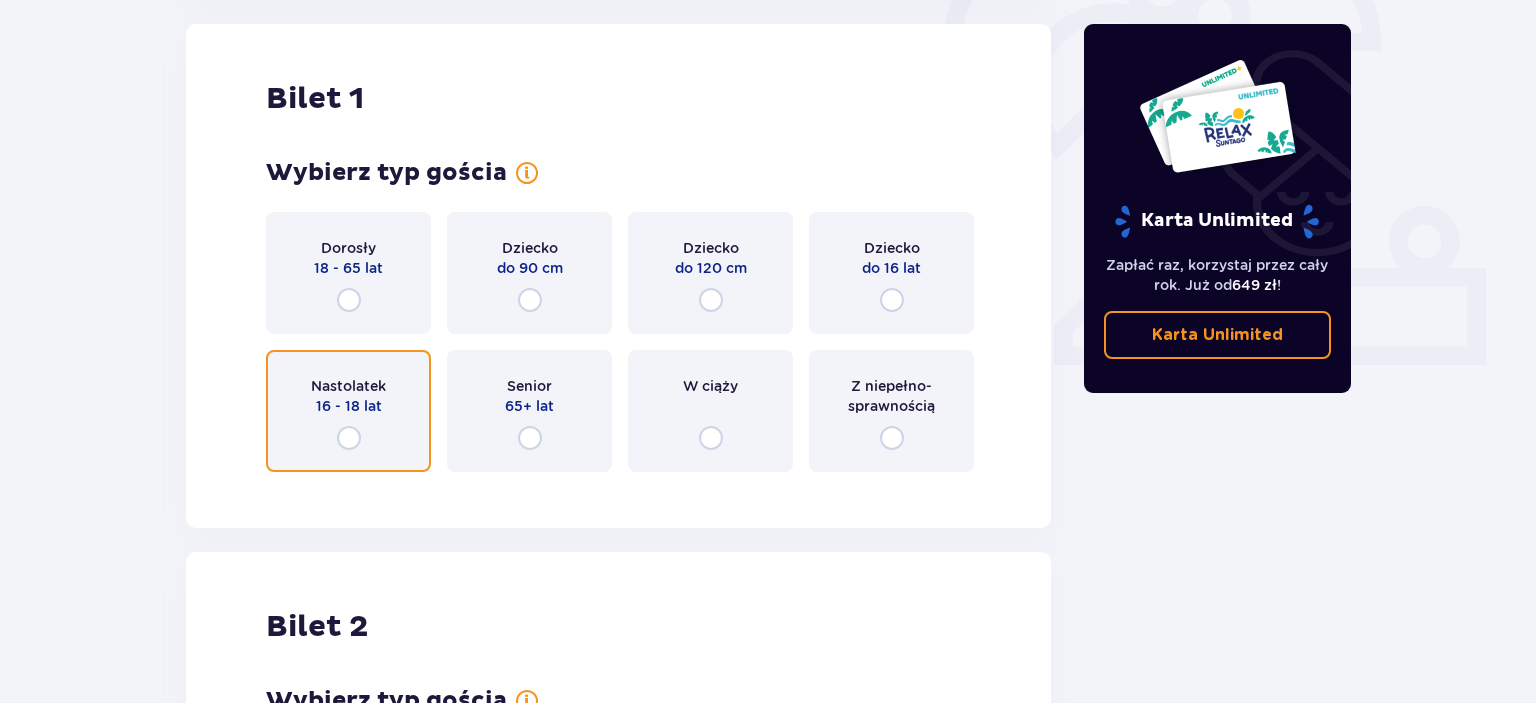 click at bounding box center [349, 438] 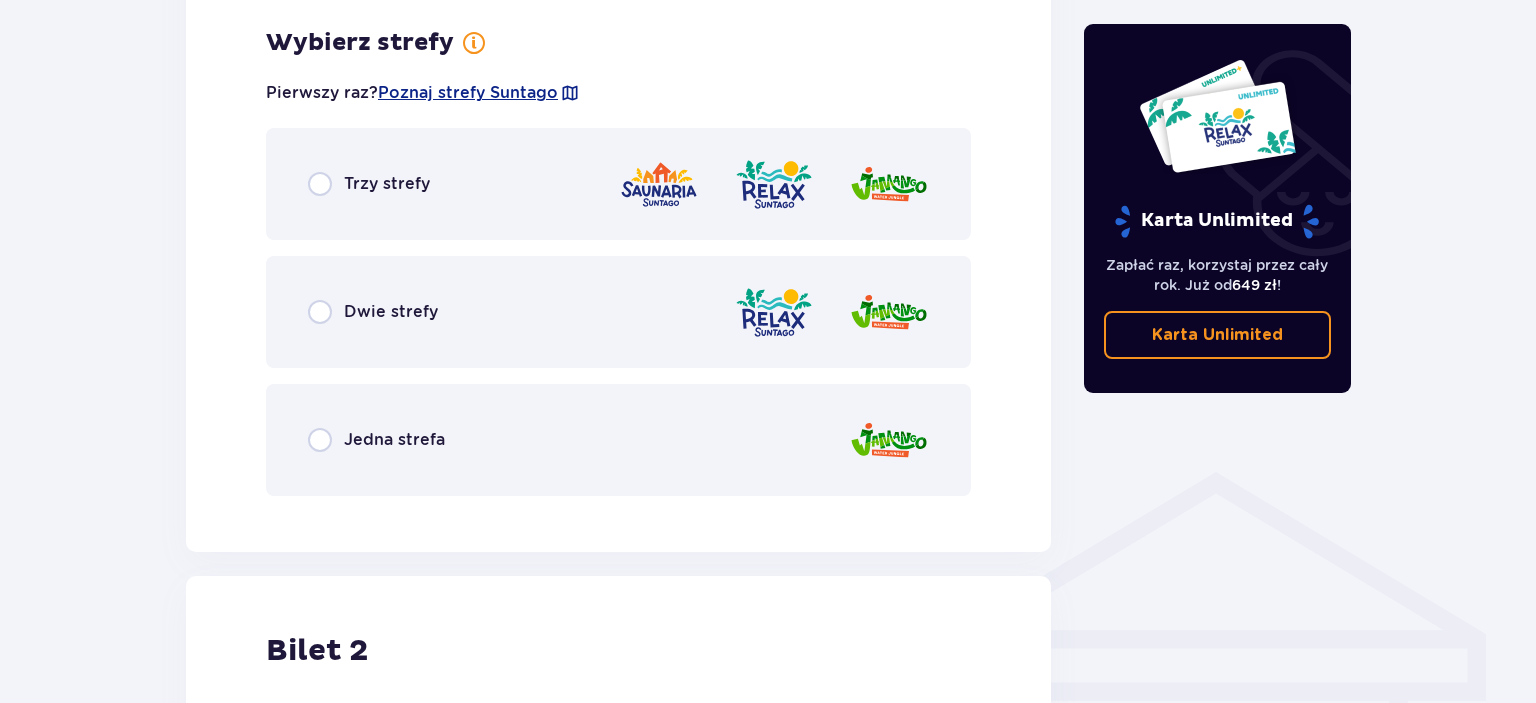 scroll, scrollTop: 1156, scrollLeft: 0, axis: vertical 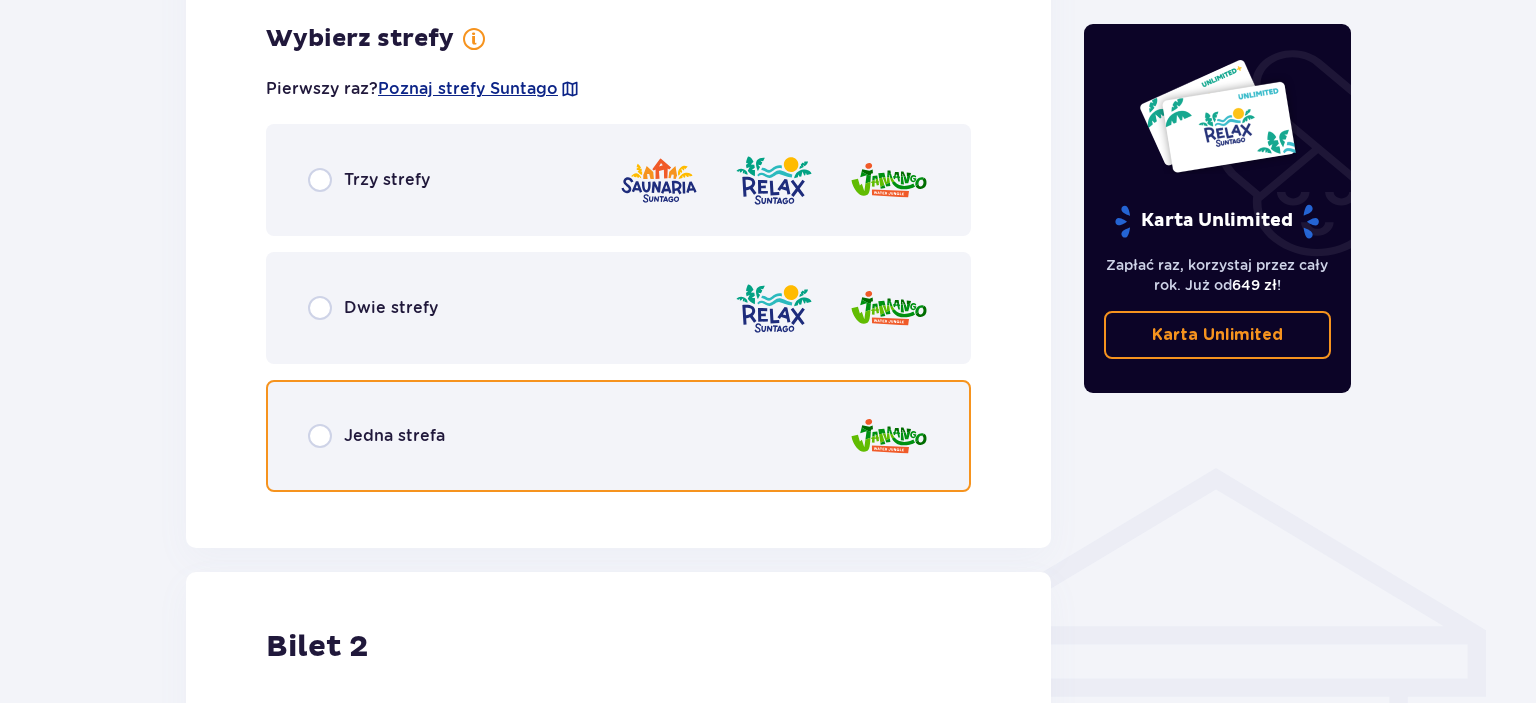 click at bounding box center (320, 436) 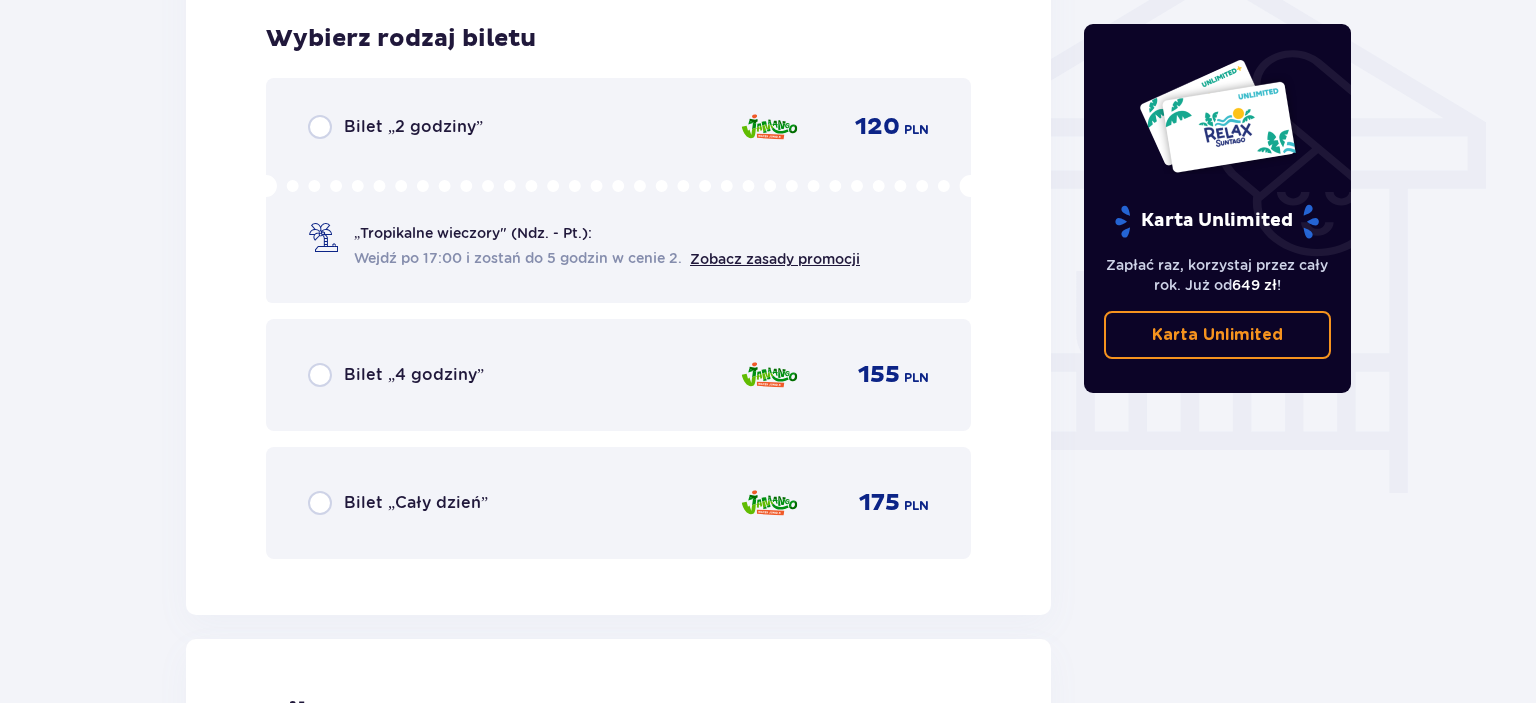 scroll, scrollTop: 1671, scrollLeft: 0, axis: vertical 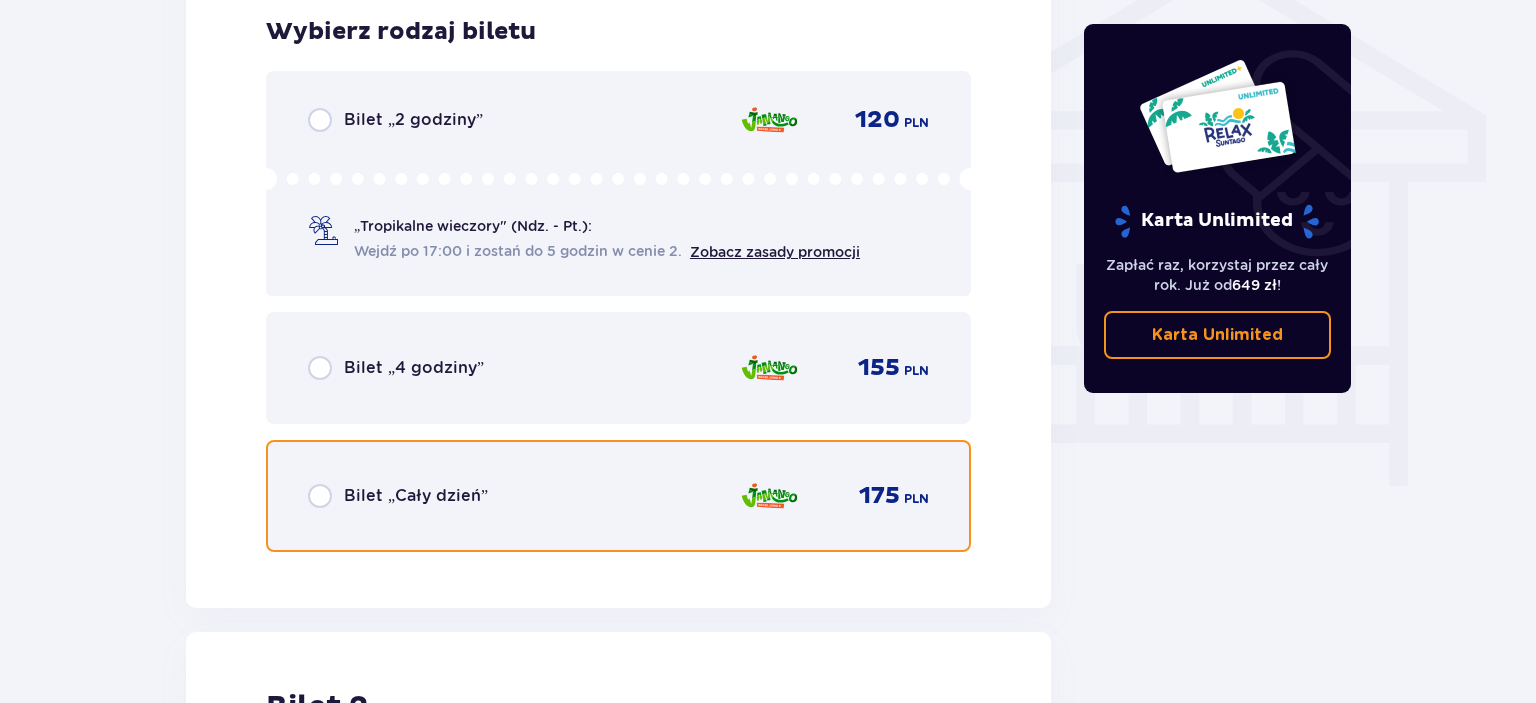 click at bounding box center [320, 496] 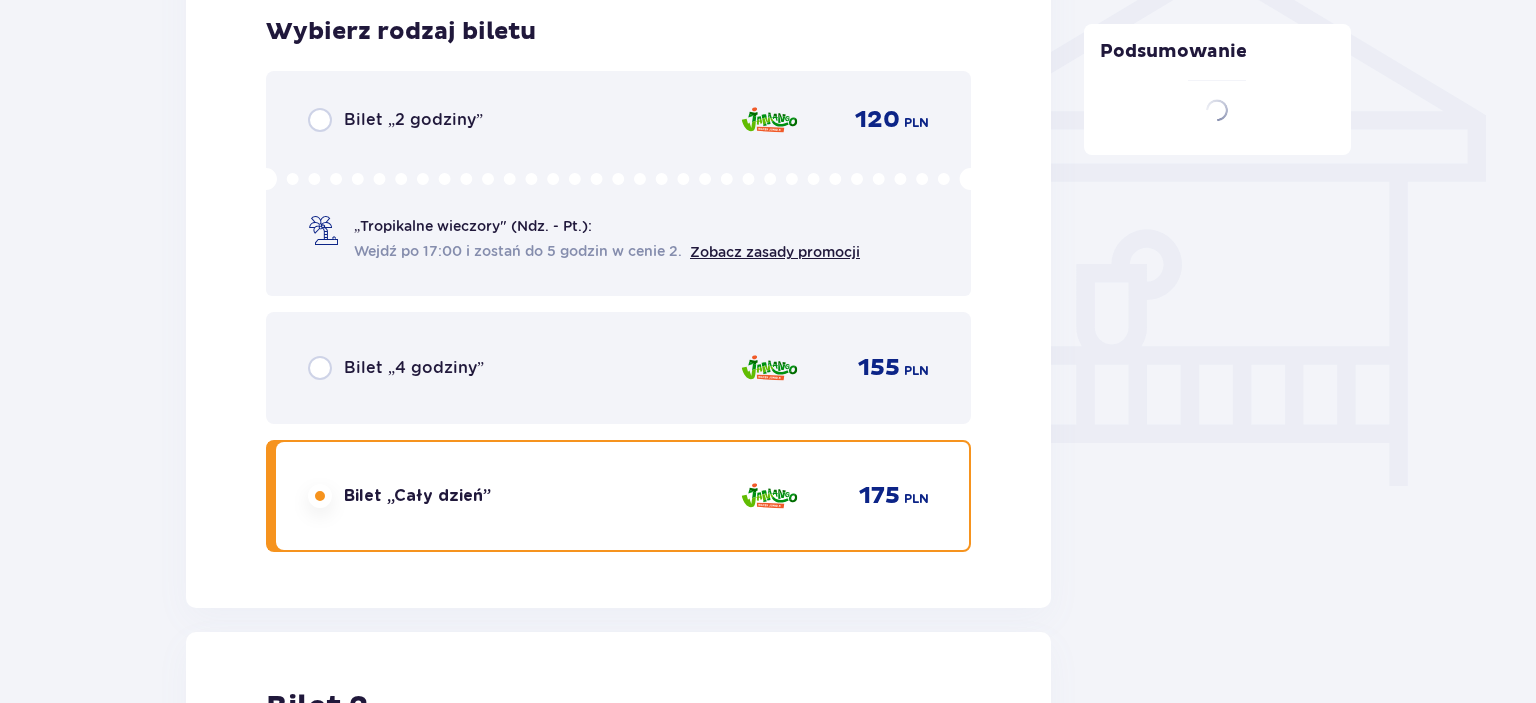 scroll, scrollTop: 2278, scrollLeft: 0, axis: vertical 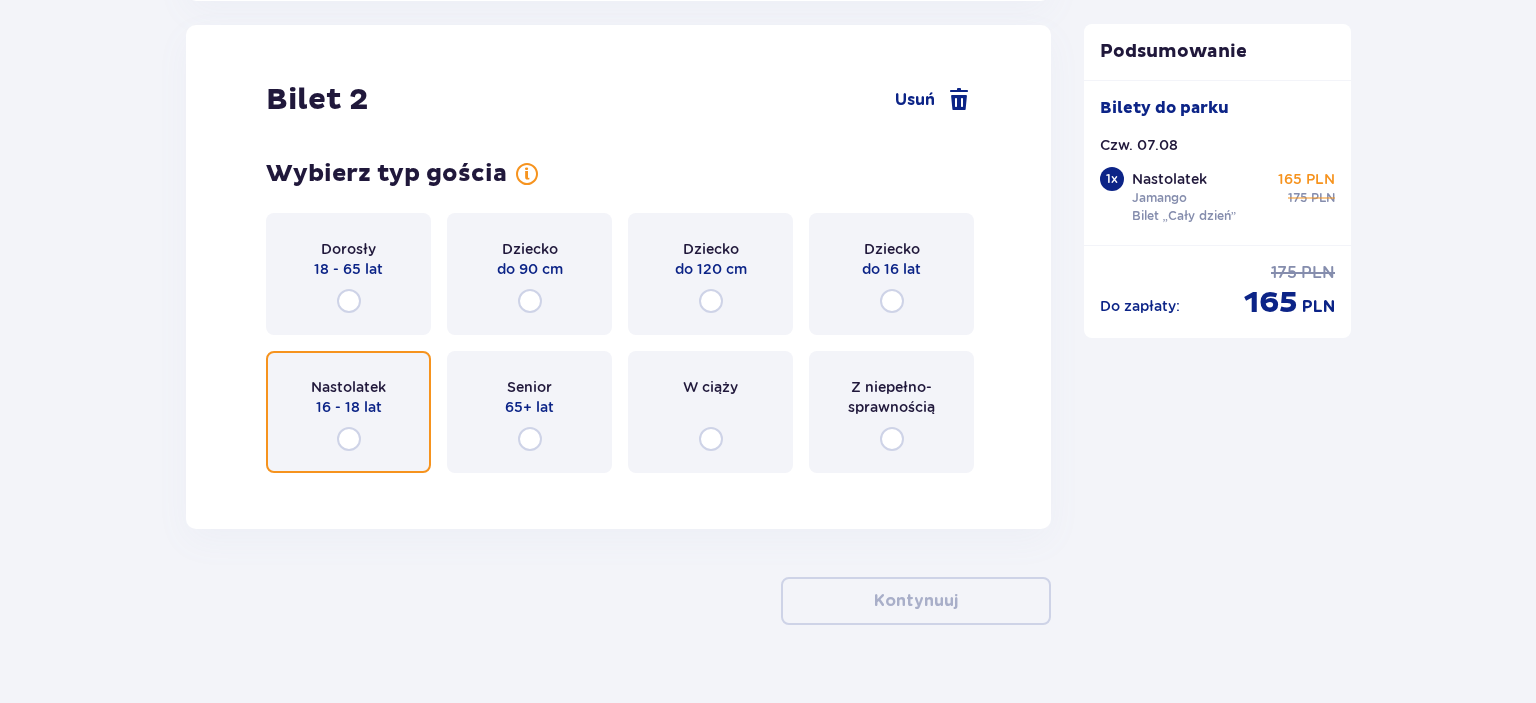 click at bounding box center (349, 439) 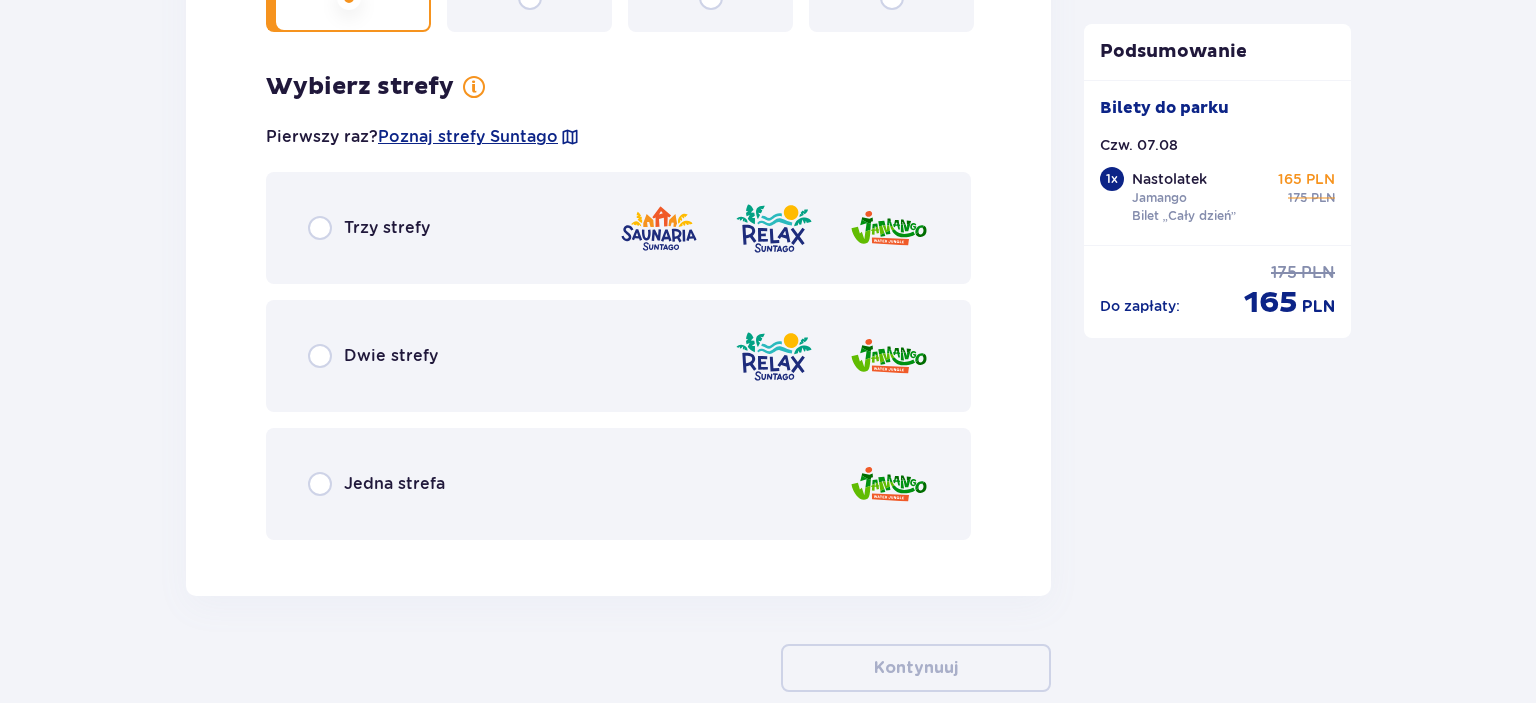 scroll, scrollTop: 2766, scrollLeft: 0, axis: vertical 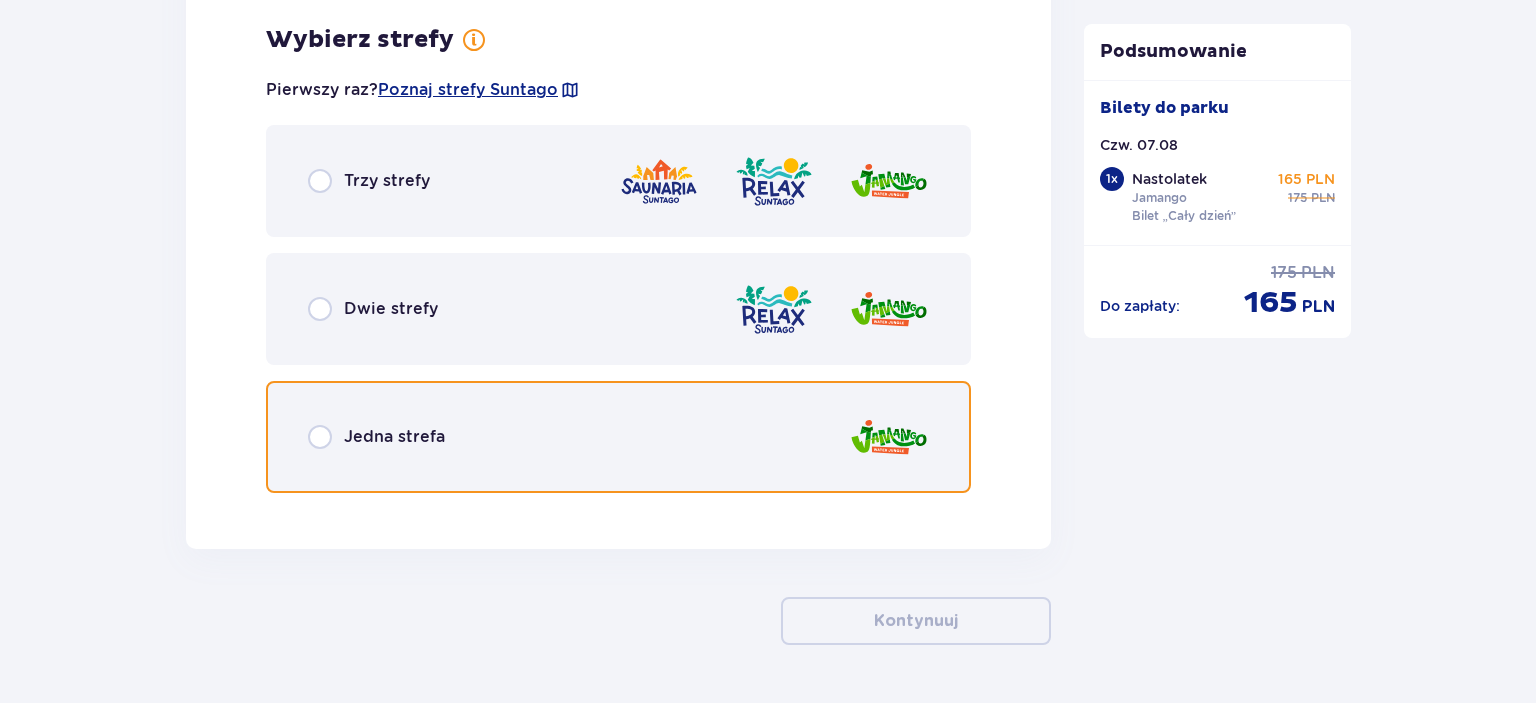 click at bounding box center (320, 437) 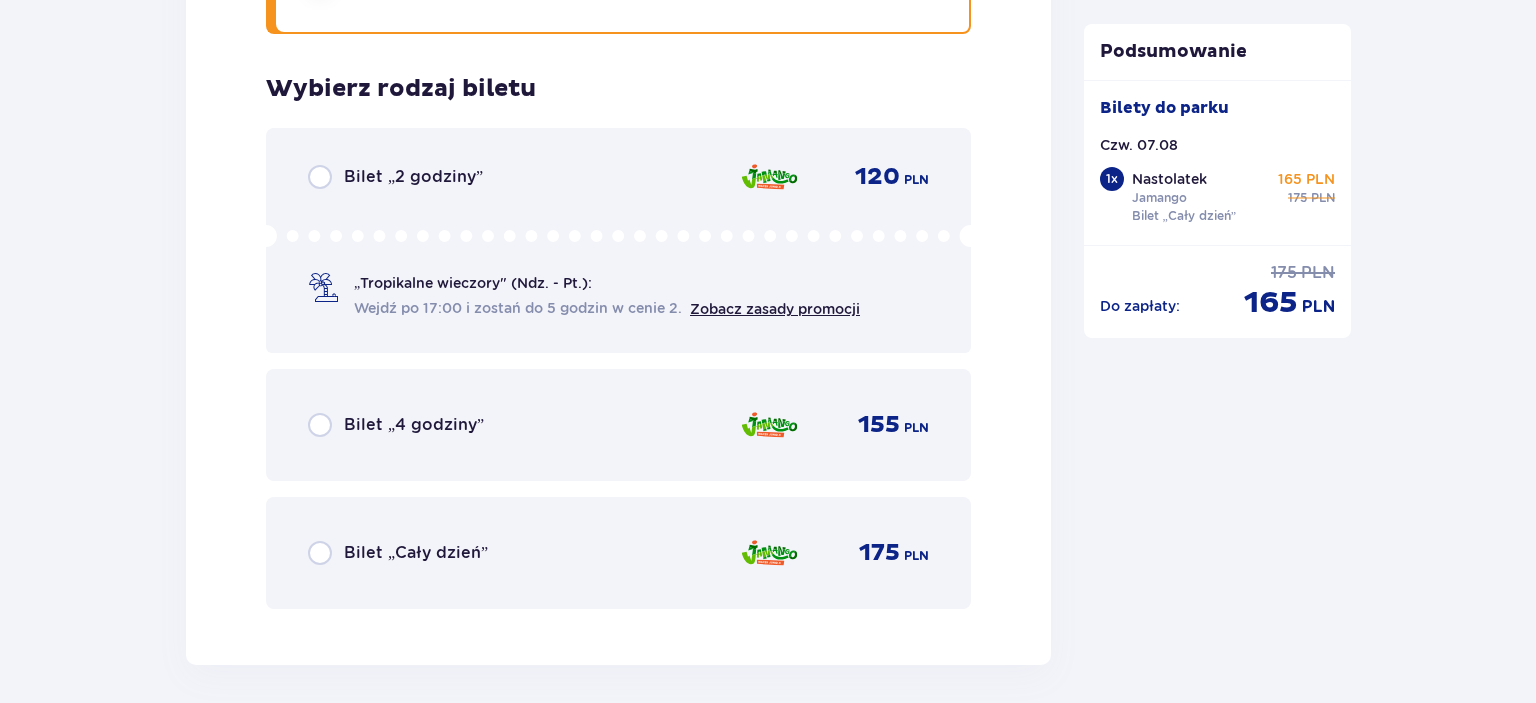 scroll, scrollTop: 3274, scrollLeft: 0, axis: vertical 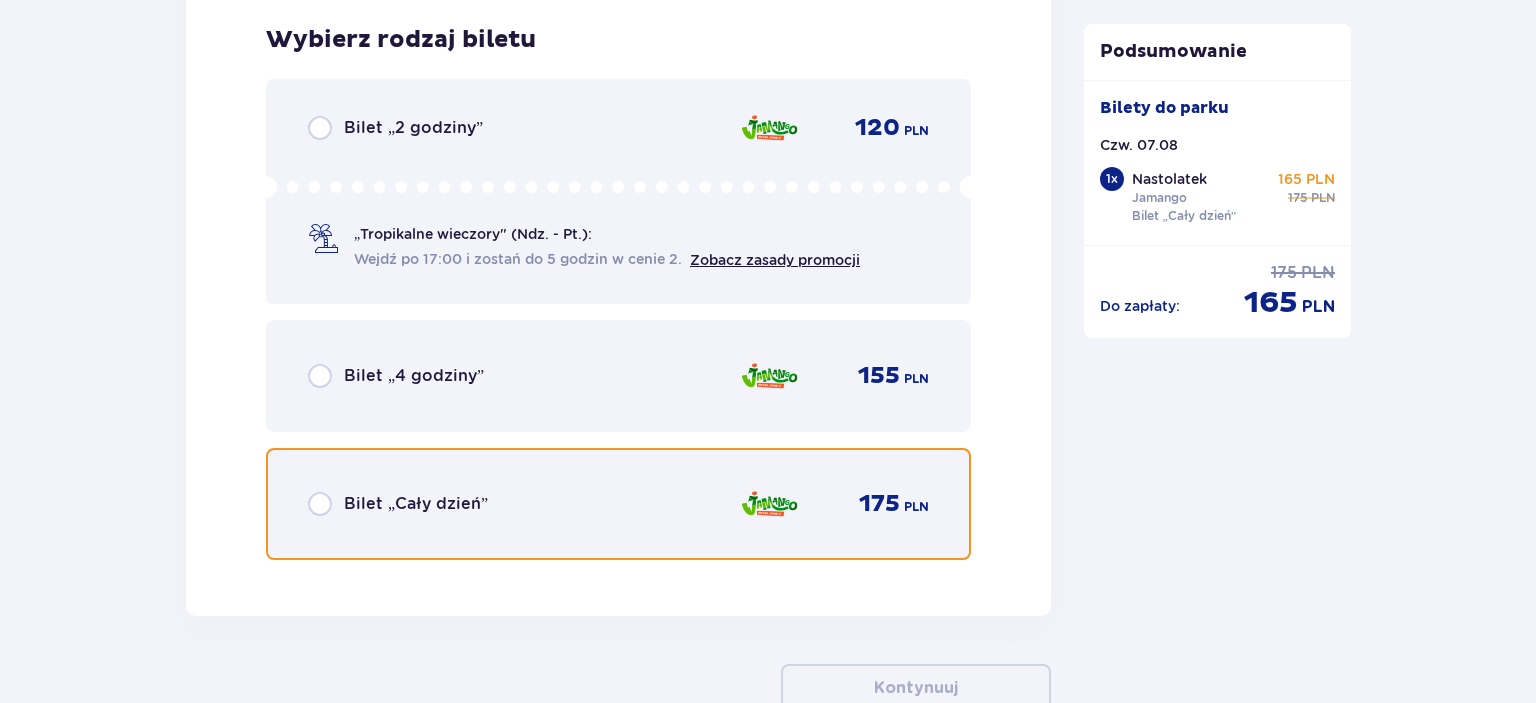 click at bounding box center [320, 504] 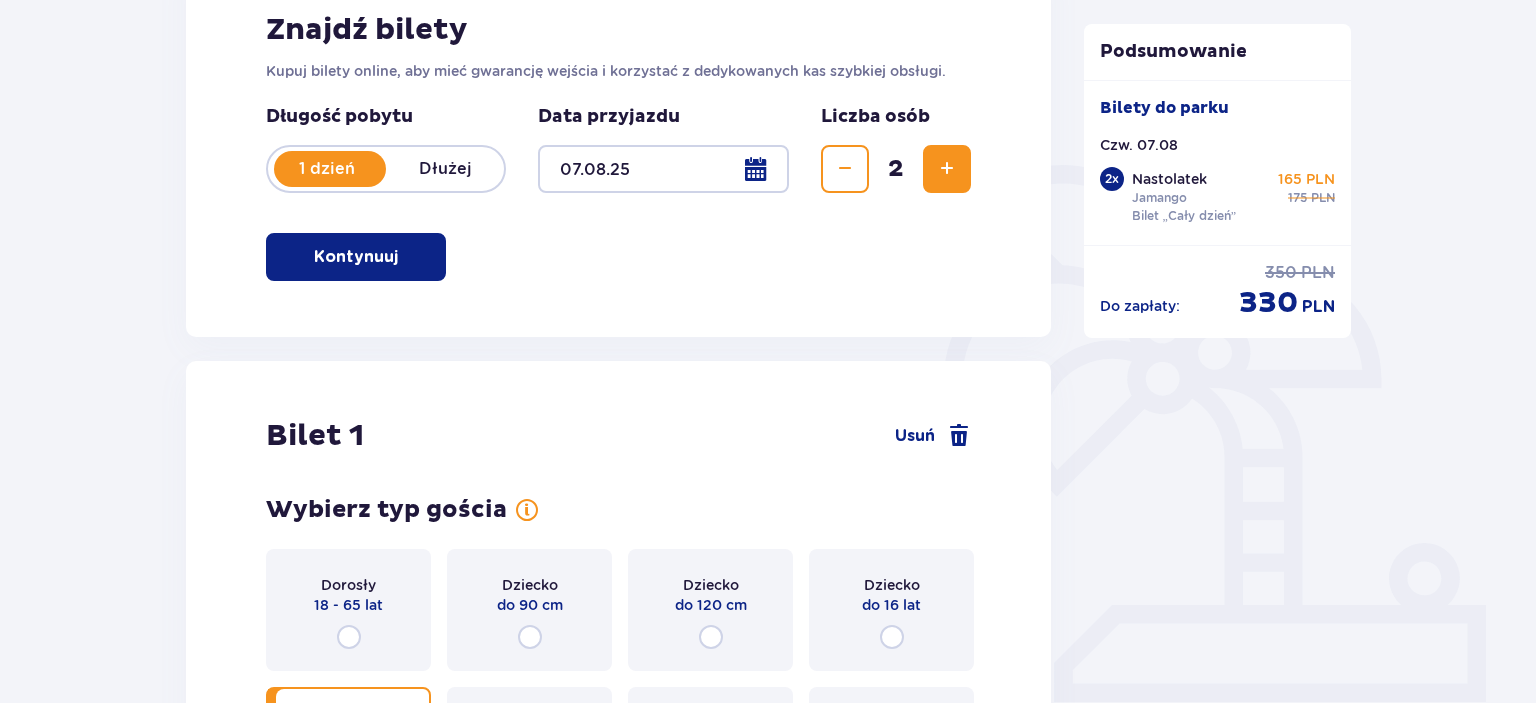 scroll, scrollTop: 120, scrollLeft: 0, axis: vertical 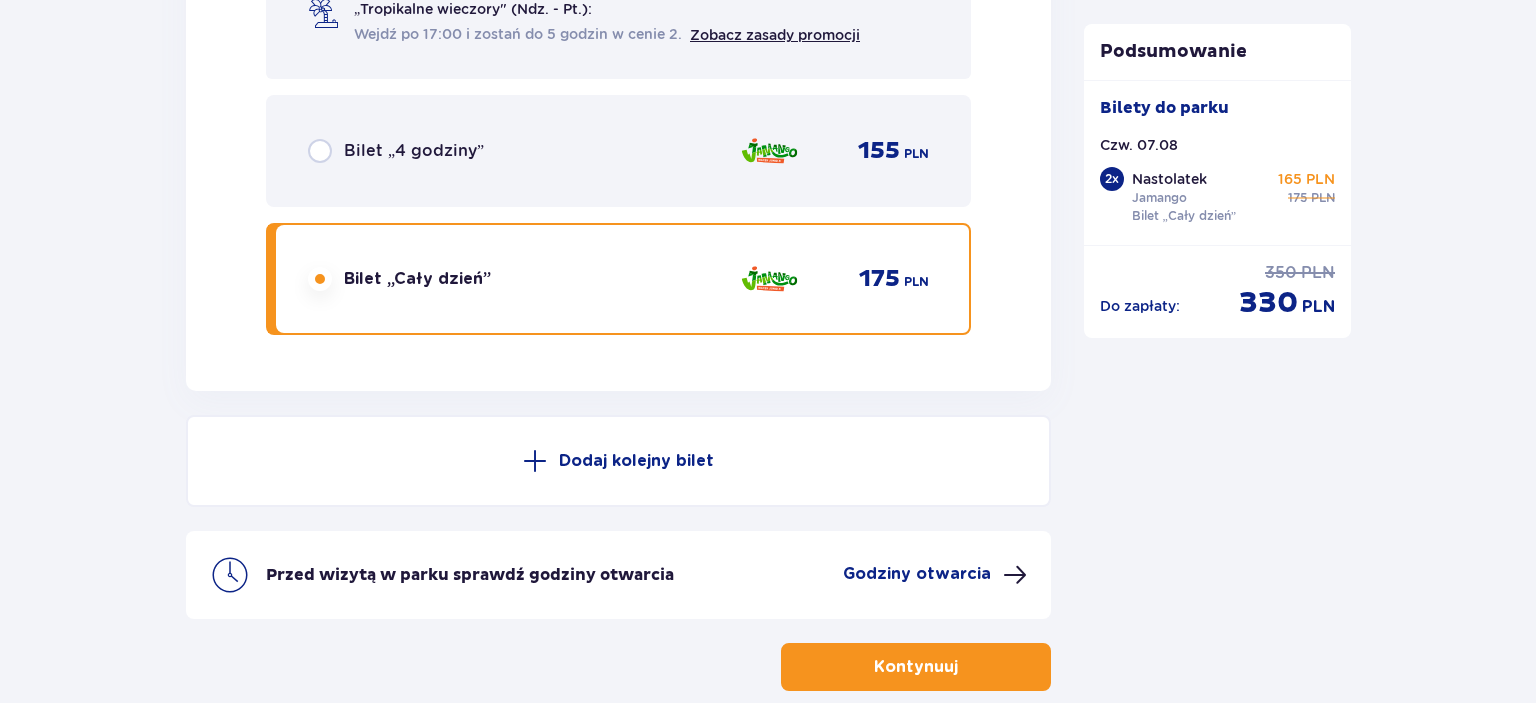 click on "Kontynuuj" at bounding box center [916, 667] 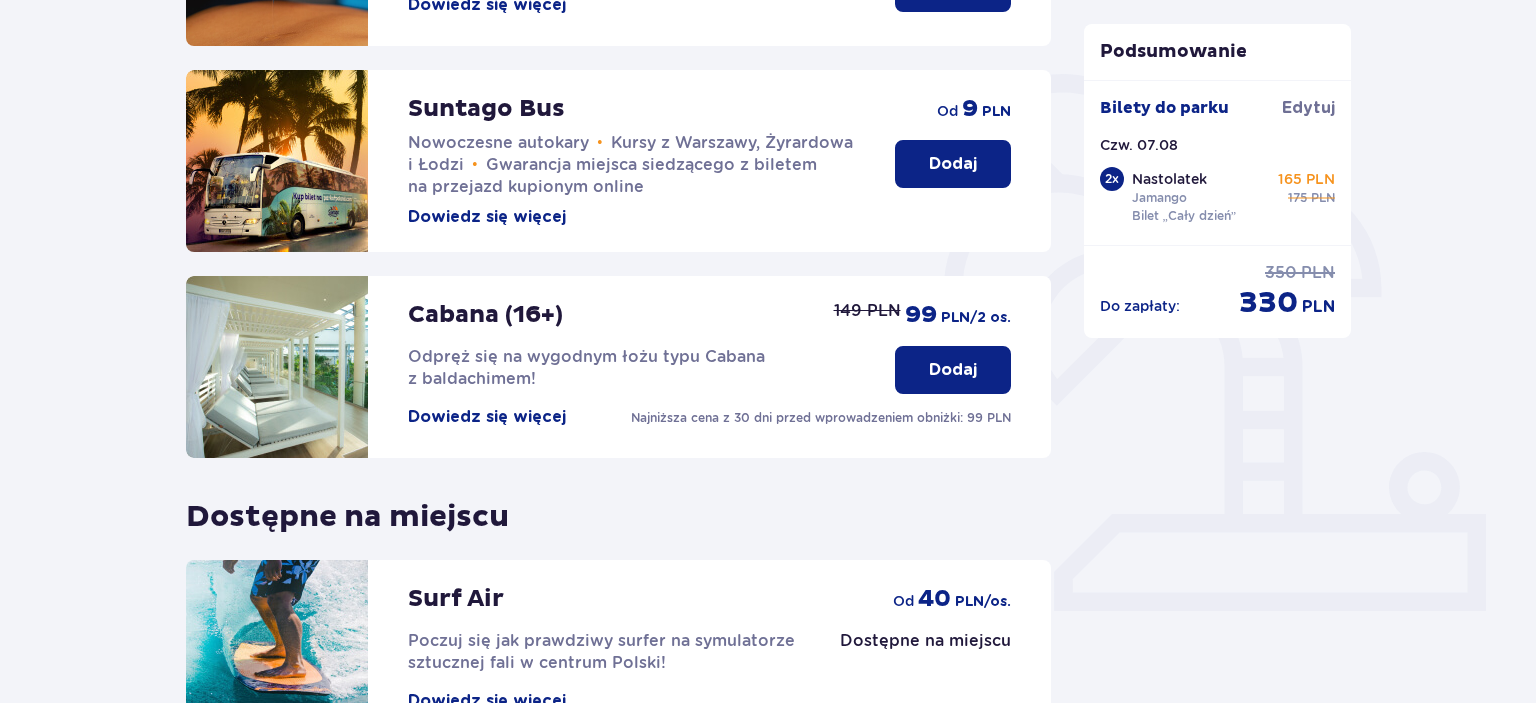 scroll, scrollTop: 633, scrollLeft: 0, axis: vertical 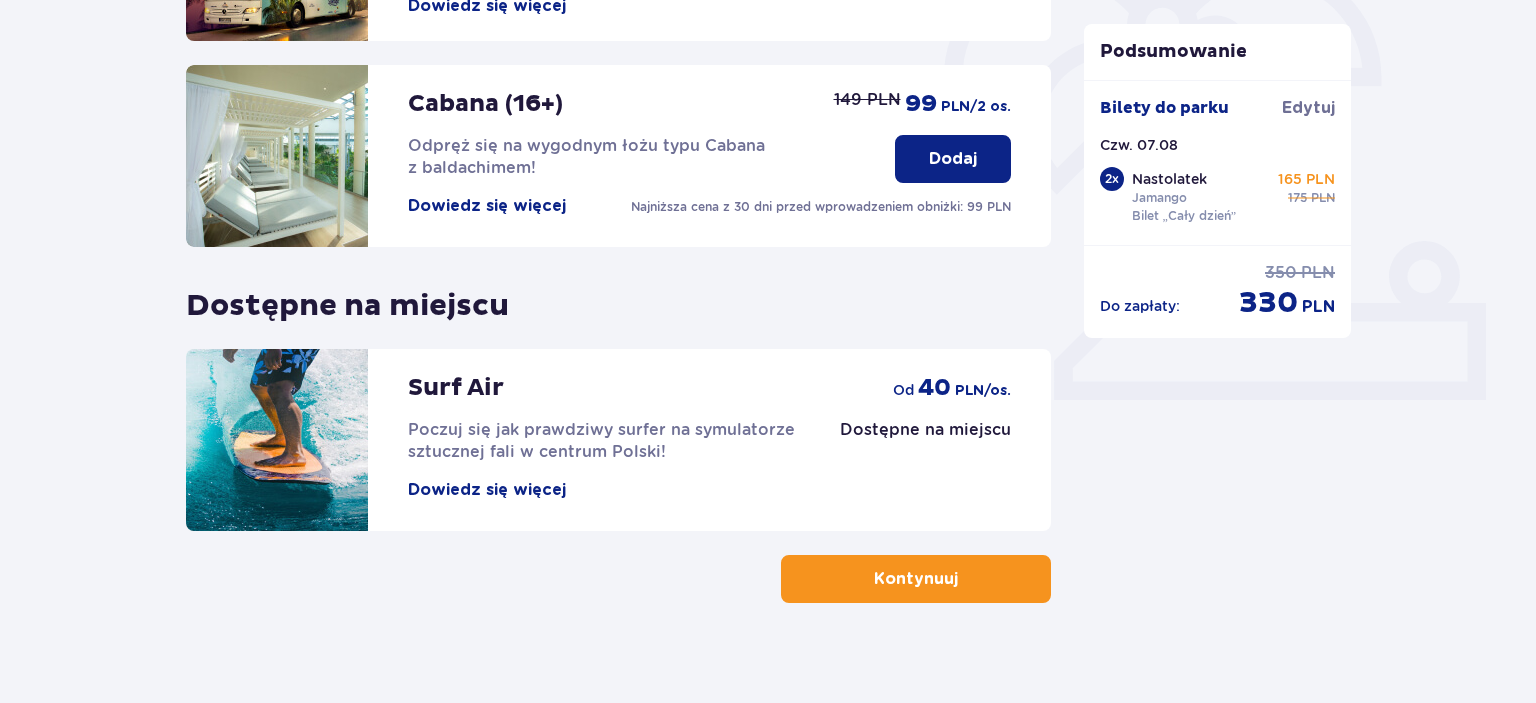 click on "Kontynuuj" at bounding box center [916, 579] 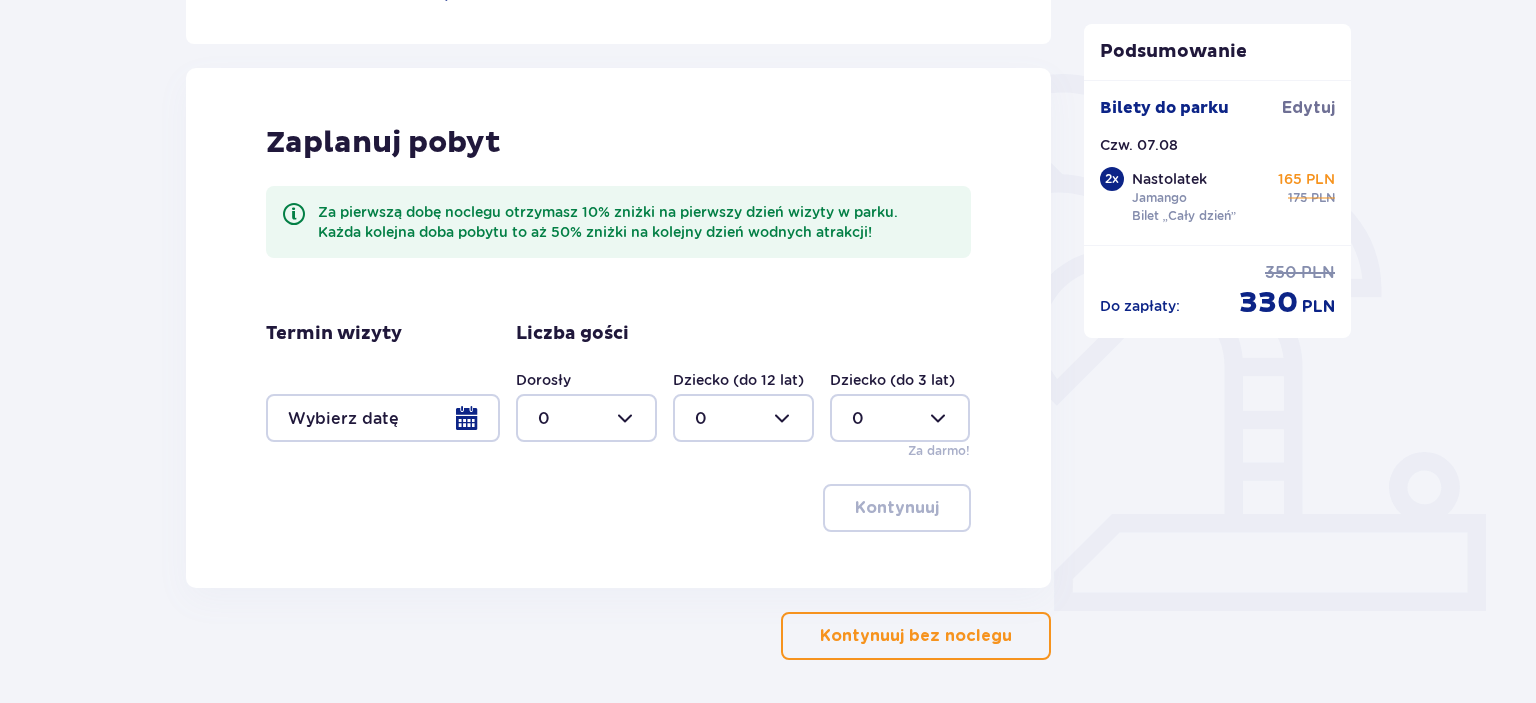 scroll, scrollTop: 499, scrollLeft: 0, axis: vertical 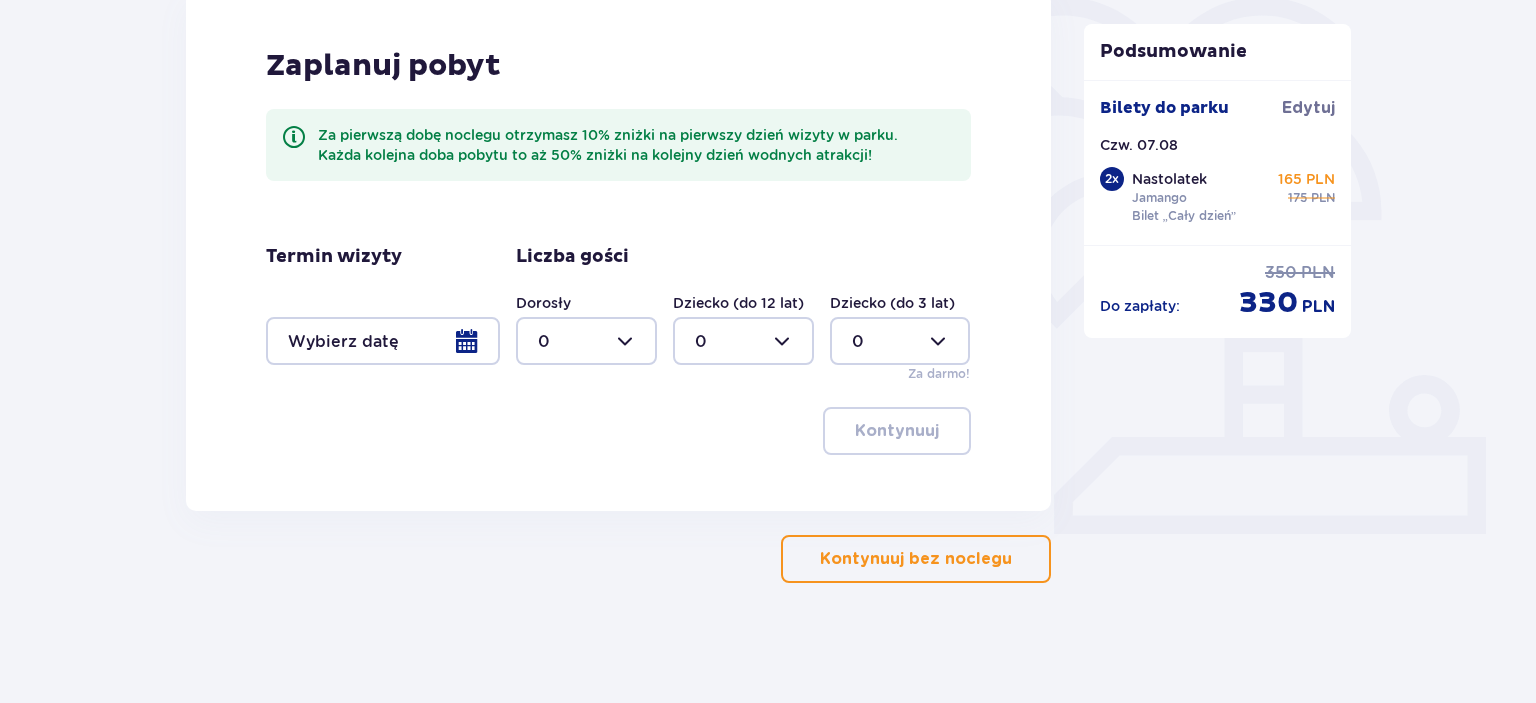click on "Kontynuuj bez noclegu" at bounding box center [916, 559] 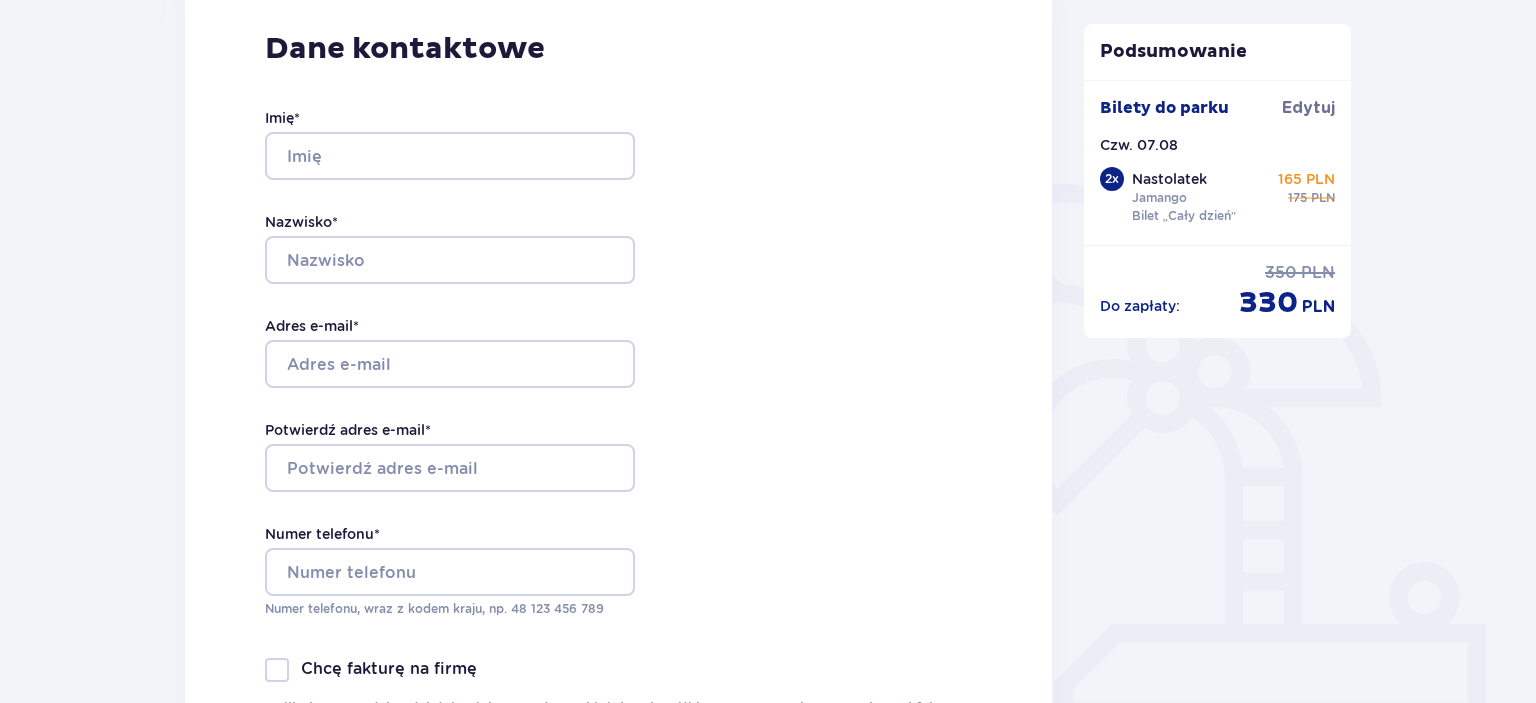 scroll, scrollTop: 316, scrollLeft: 0, axis: vertical 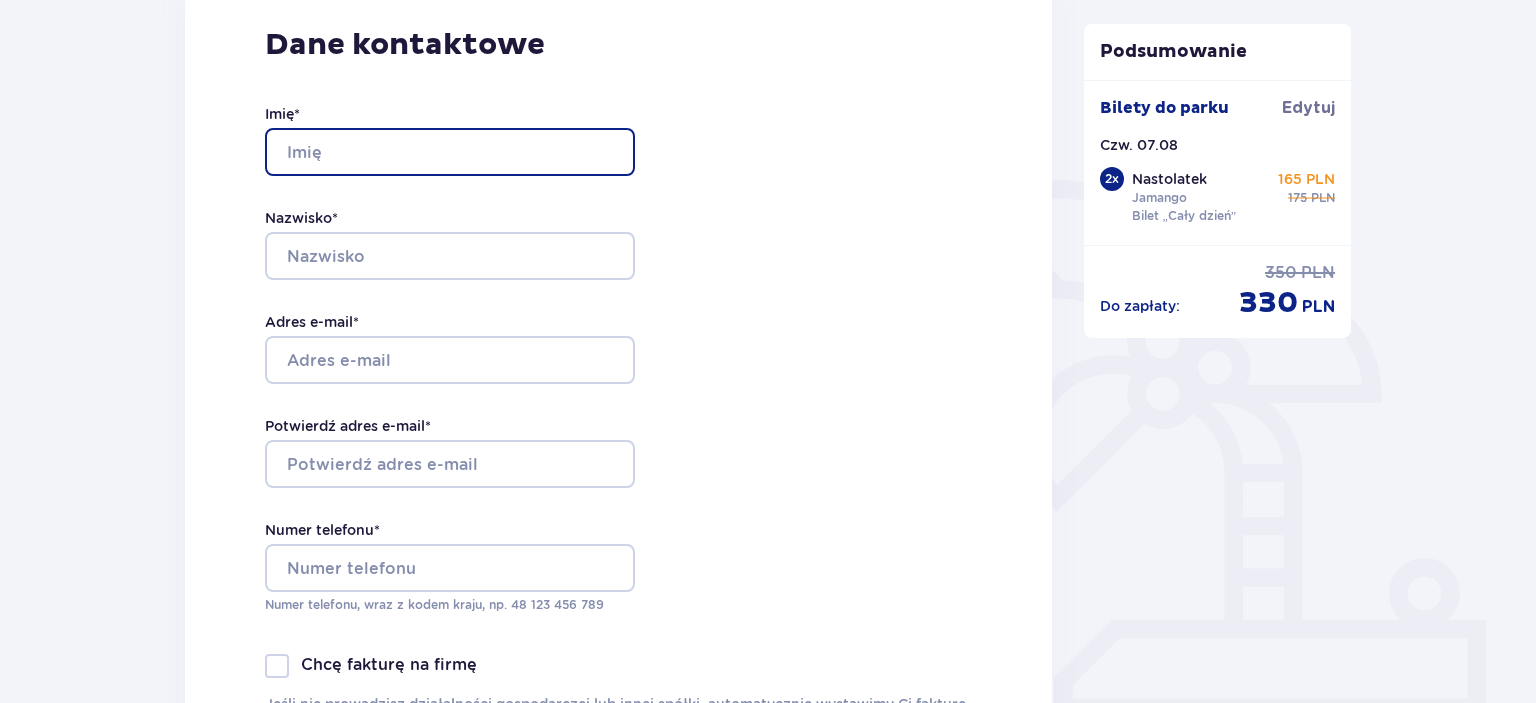 click on "Imię *" at bounding box center (450, 152) 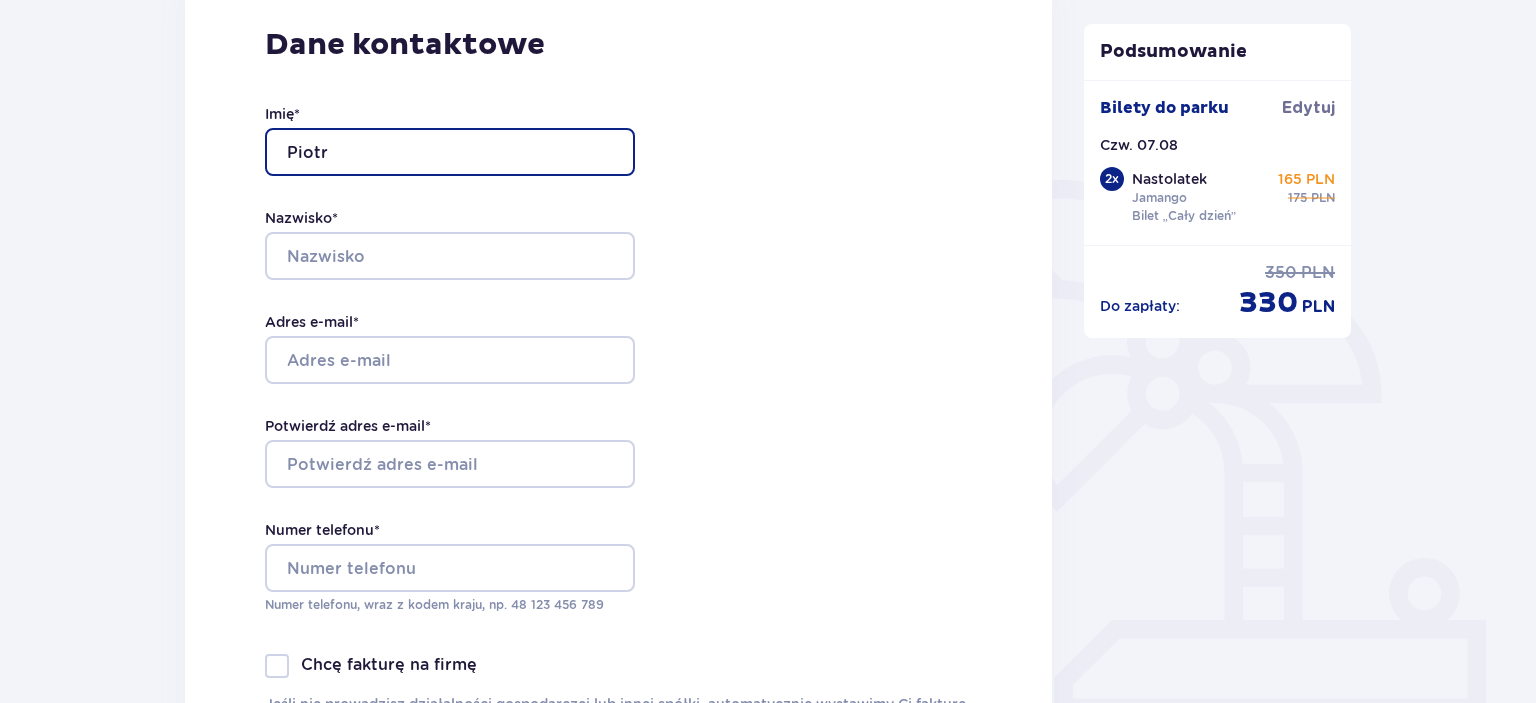 type on "Piotr" 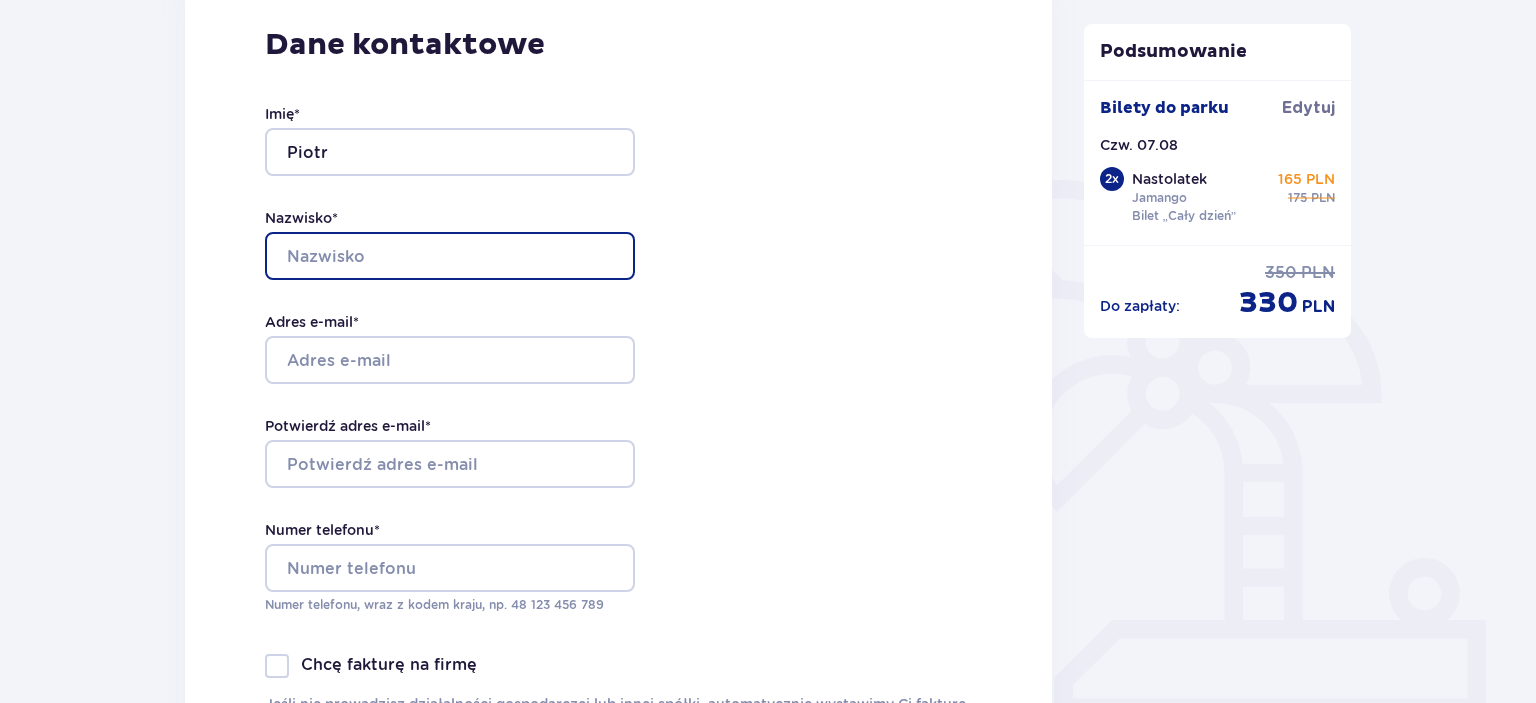 click on "Nazwisko *" at bounding box center [450, 256] 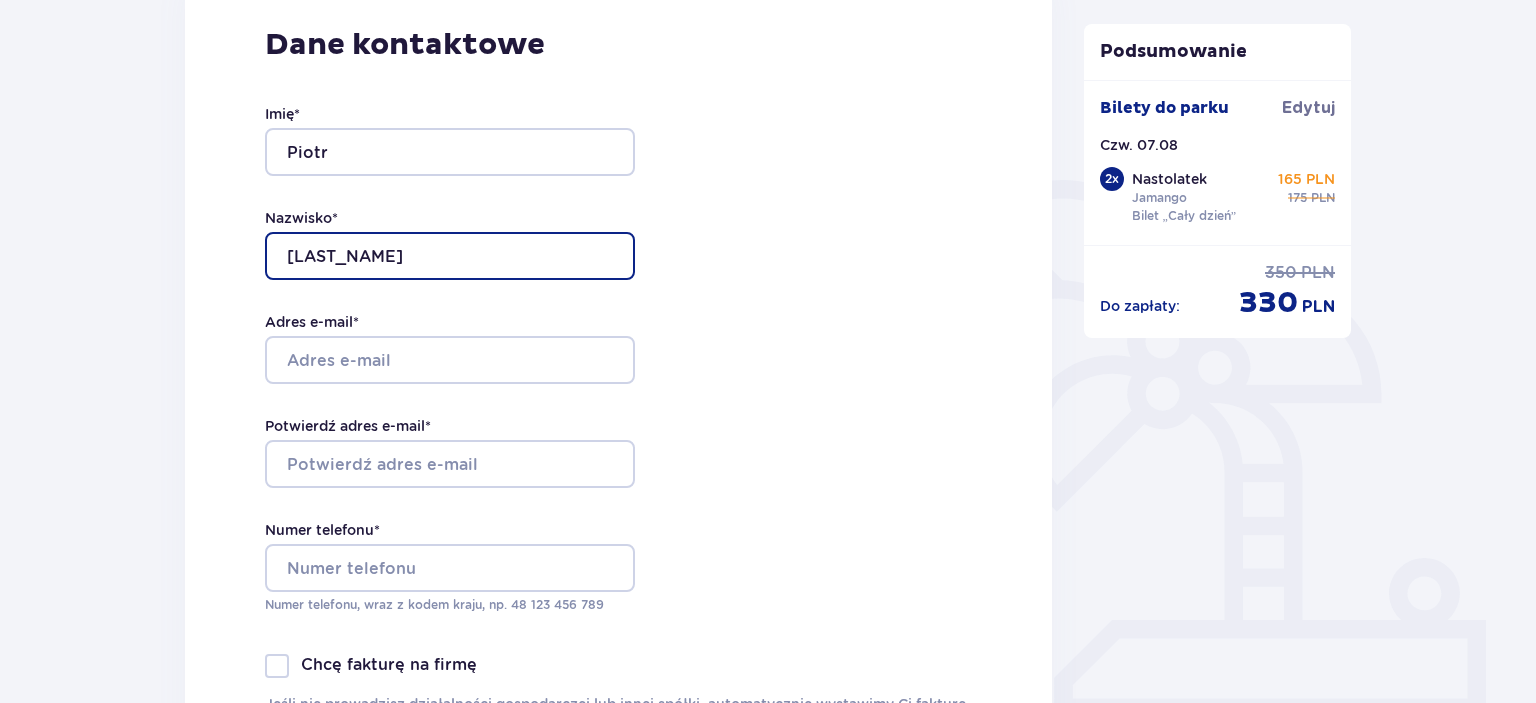 type on "Olczyk" 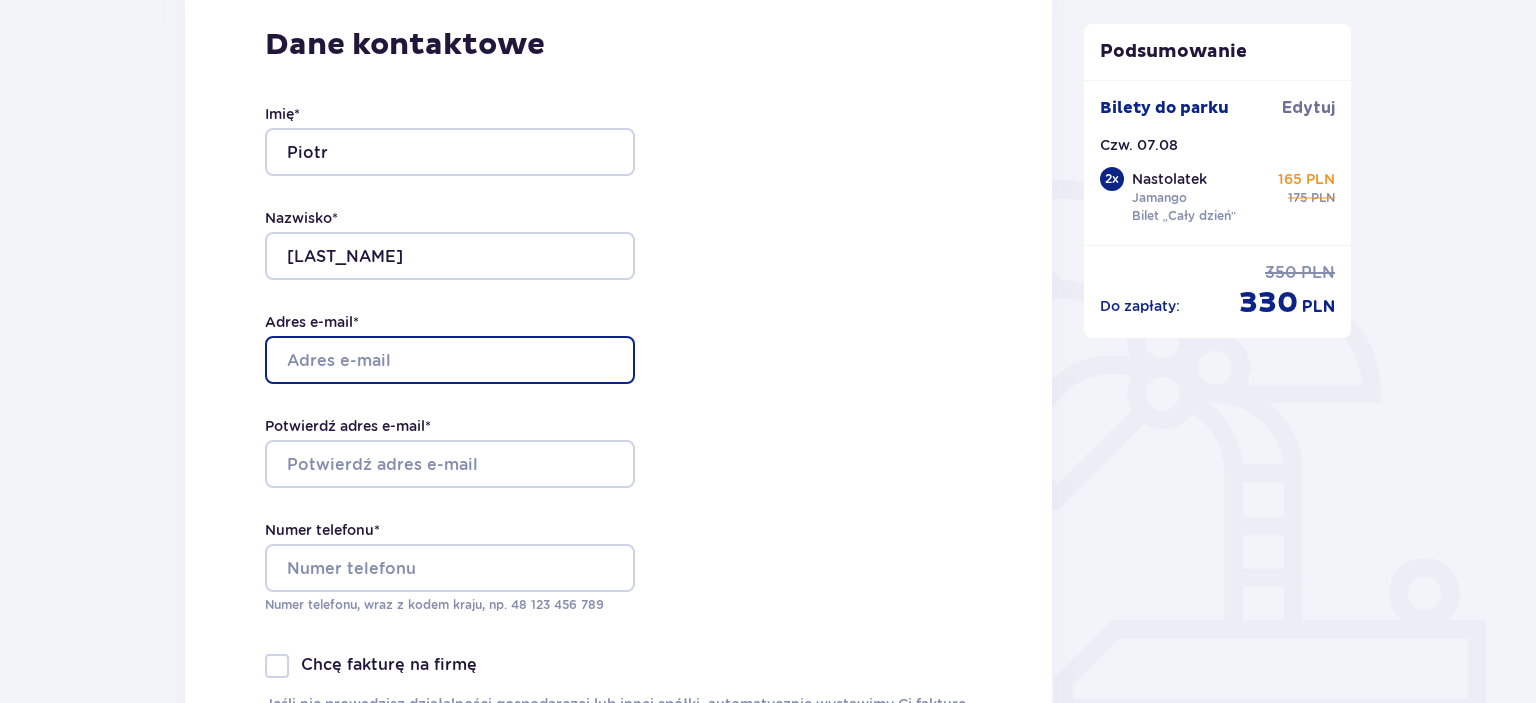 click on "Adres e-mail *" at bounding box center [450, 360] 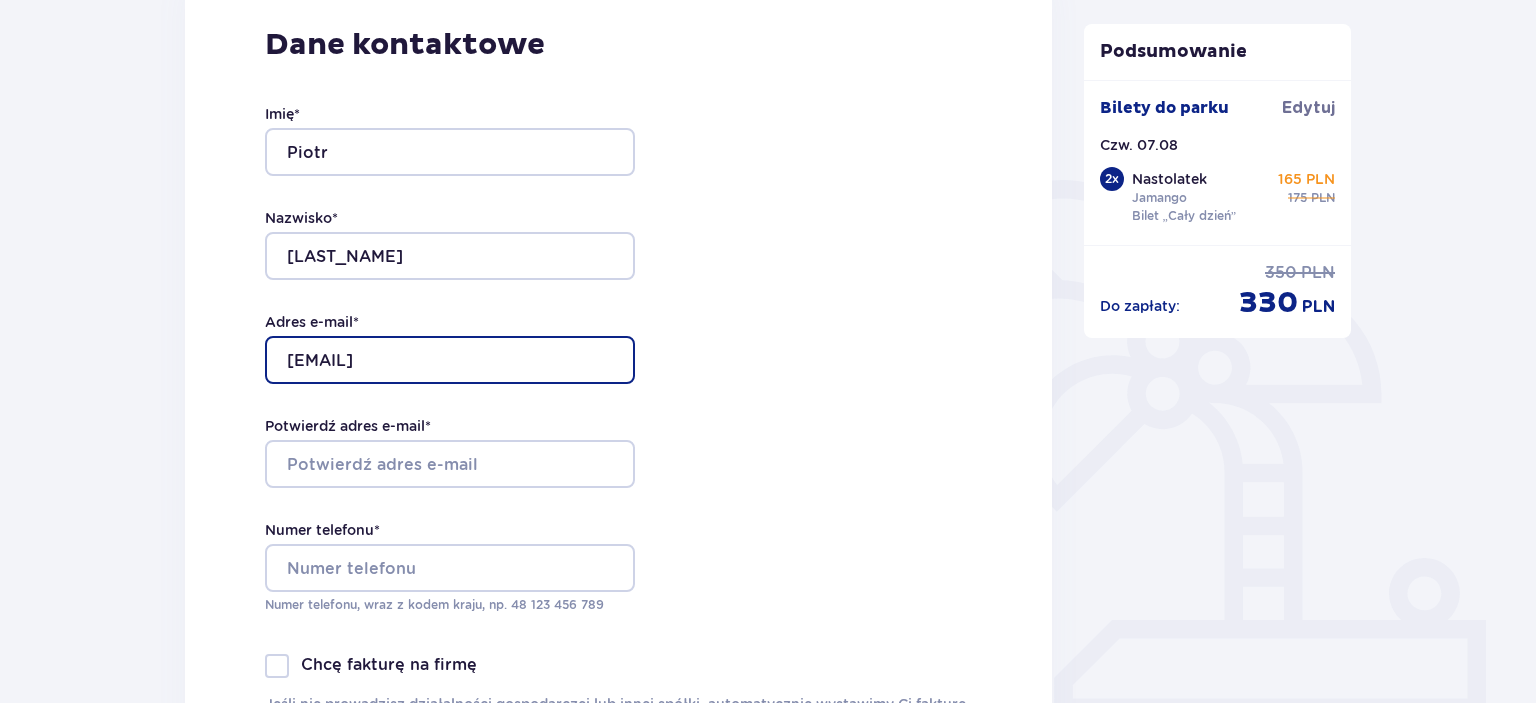 type on "piotr.olczyk@poczta.fm" 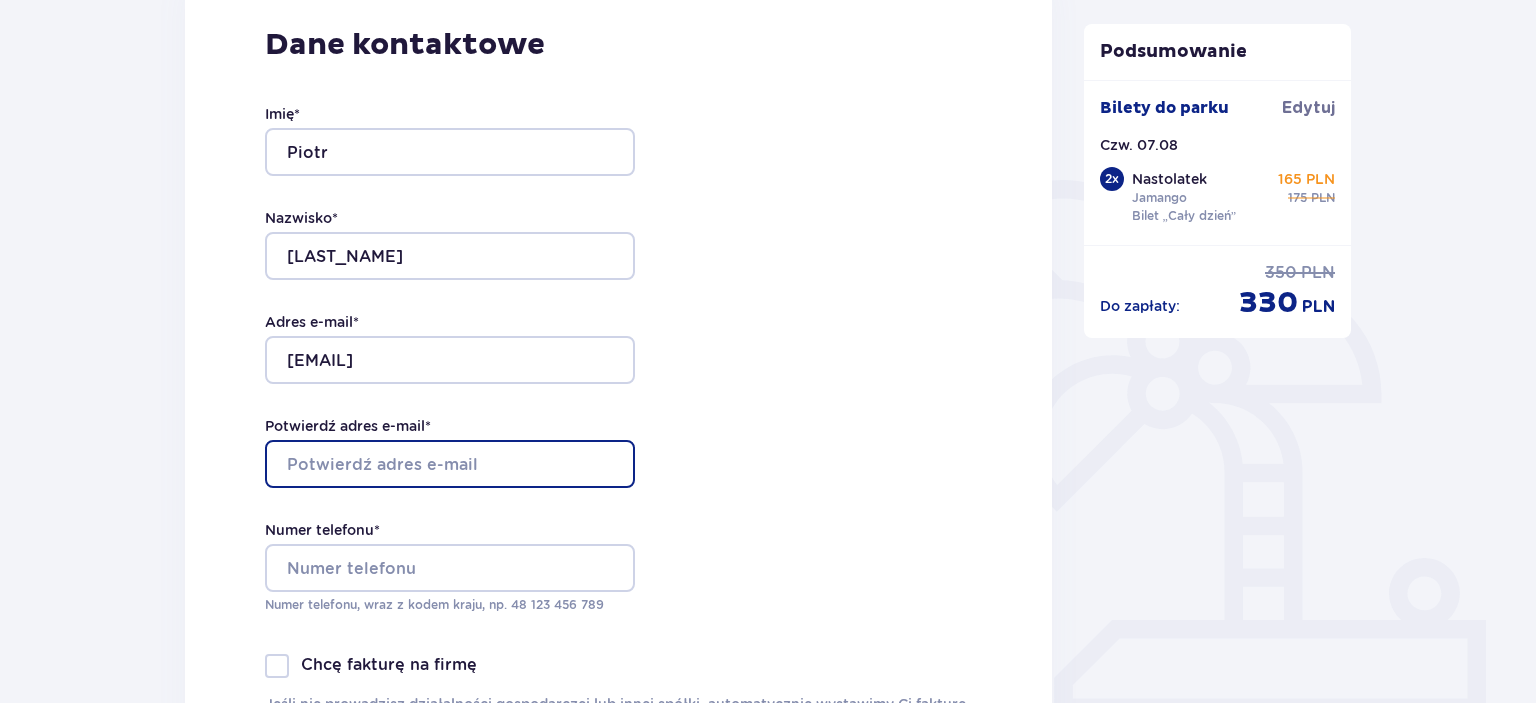 click on "Potwierdź adres e-mail *" at bounding box center [450, 464] 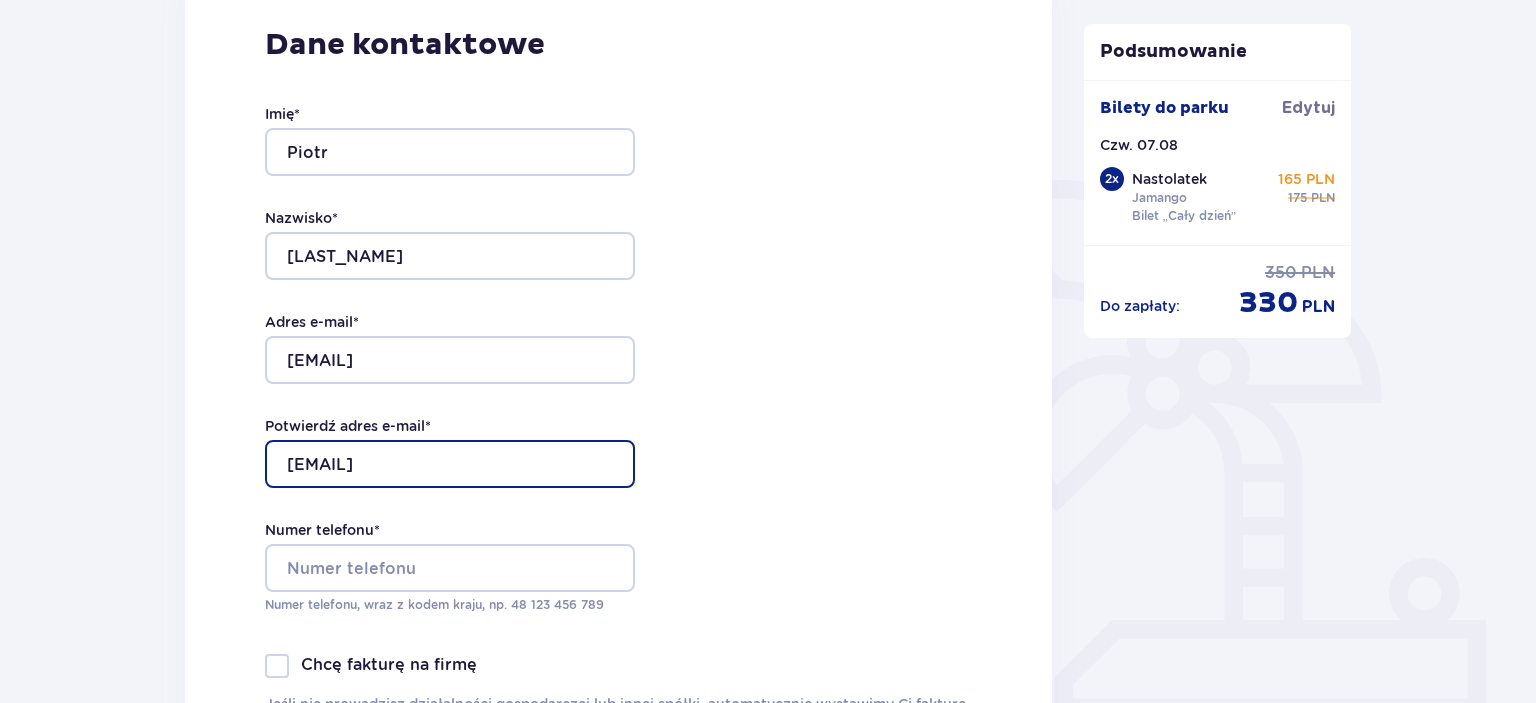 type on "piotr.olczyk@poczta.fm" 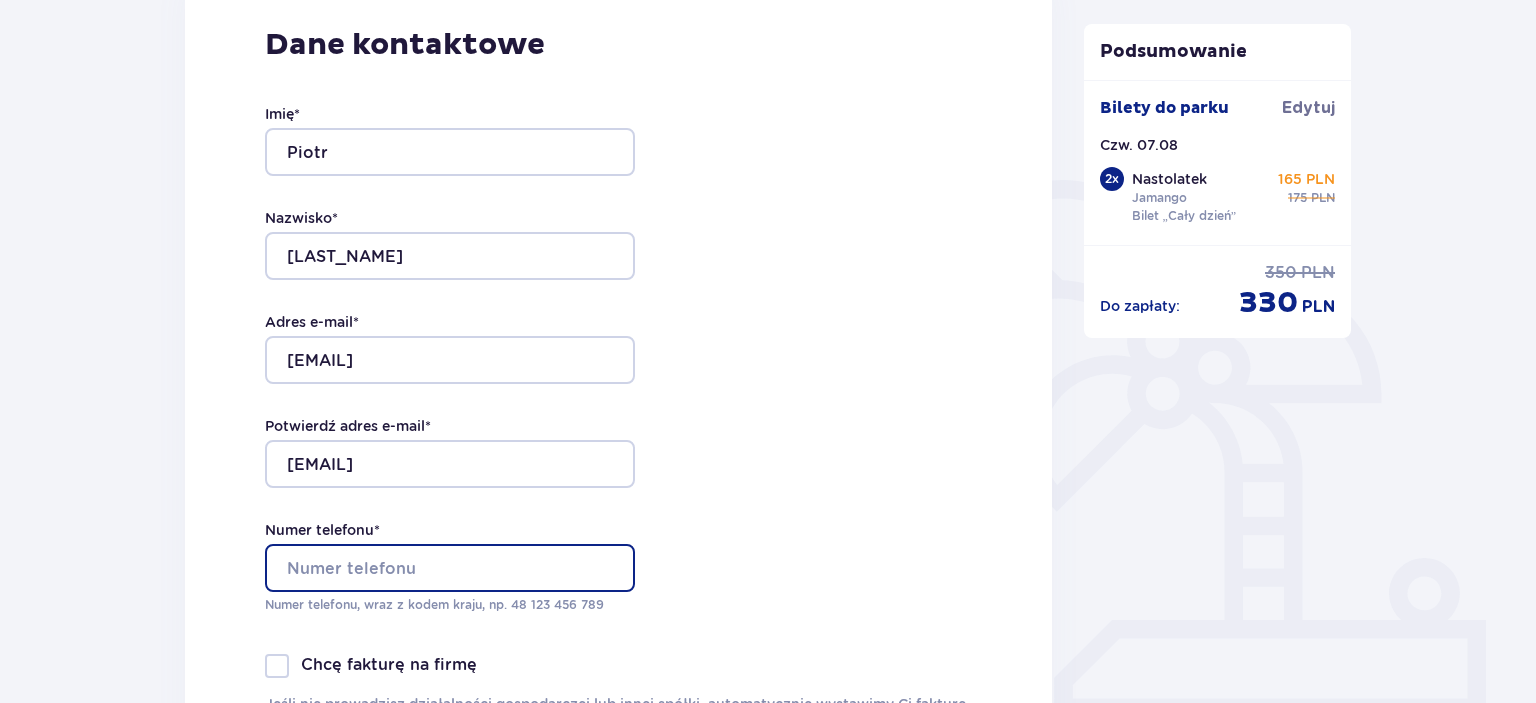 click on "Numer telefonu *" at bounding box center (450, 568) 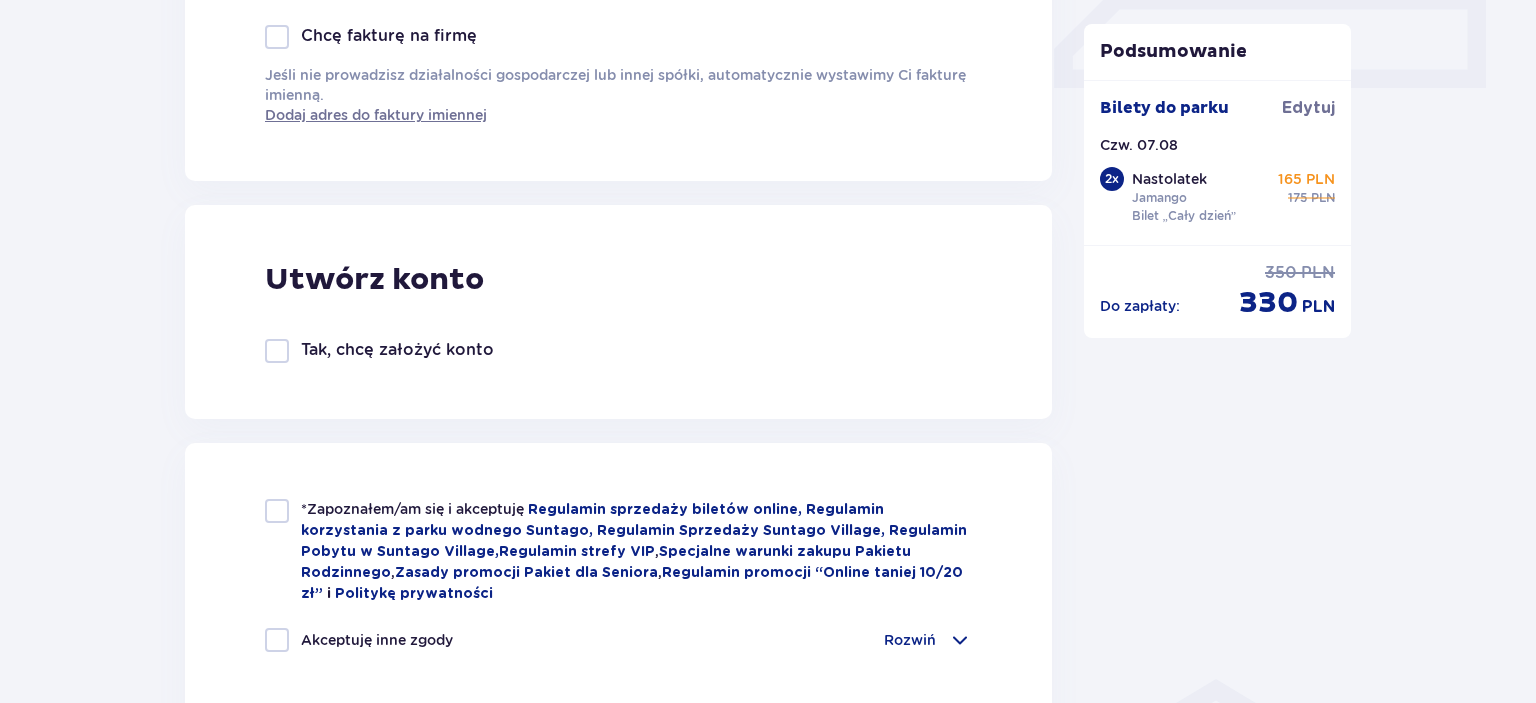 scroll, scrollTop: 950, scrollLeft: 0, axis: vertical 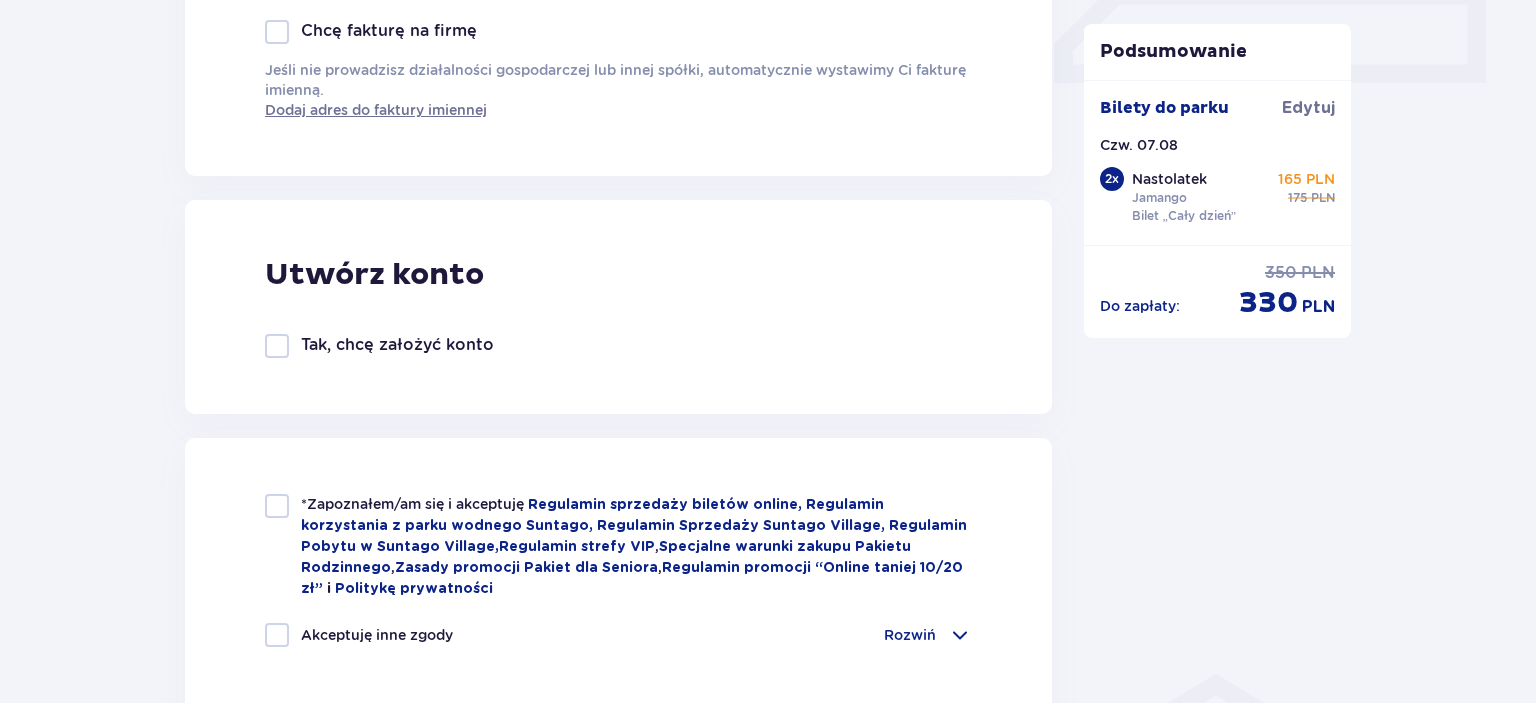type on "48888402744" 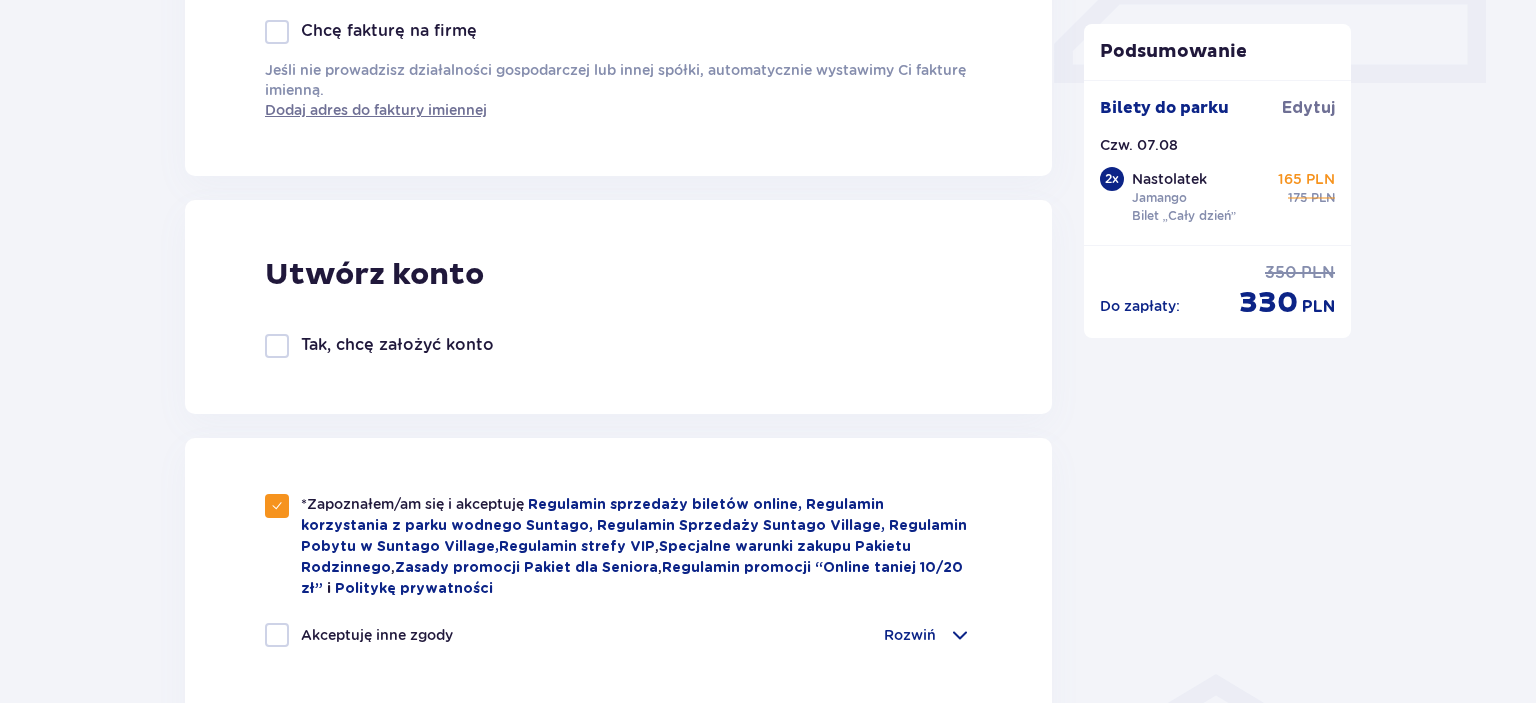 click at bounding box center [277, 635] 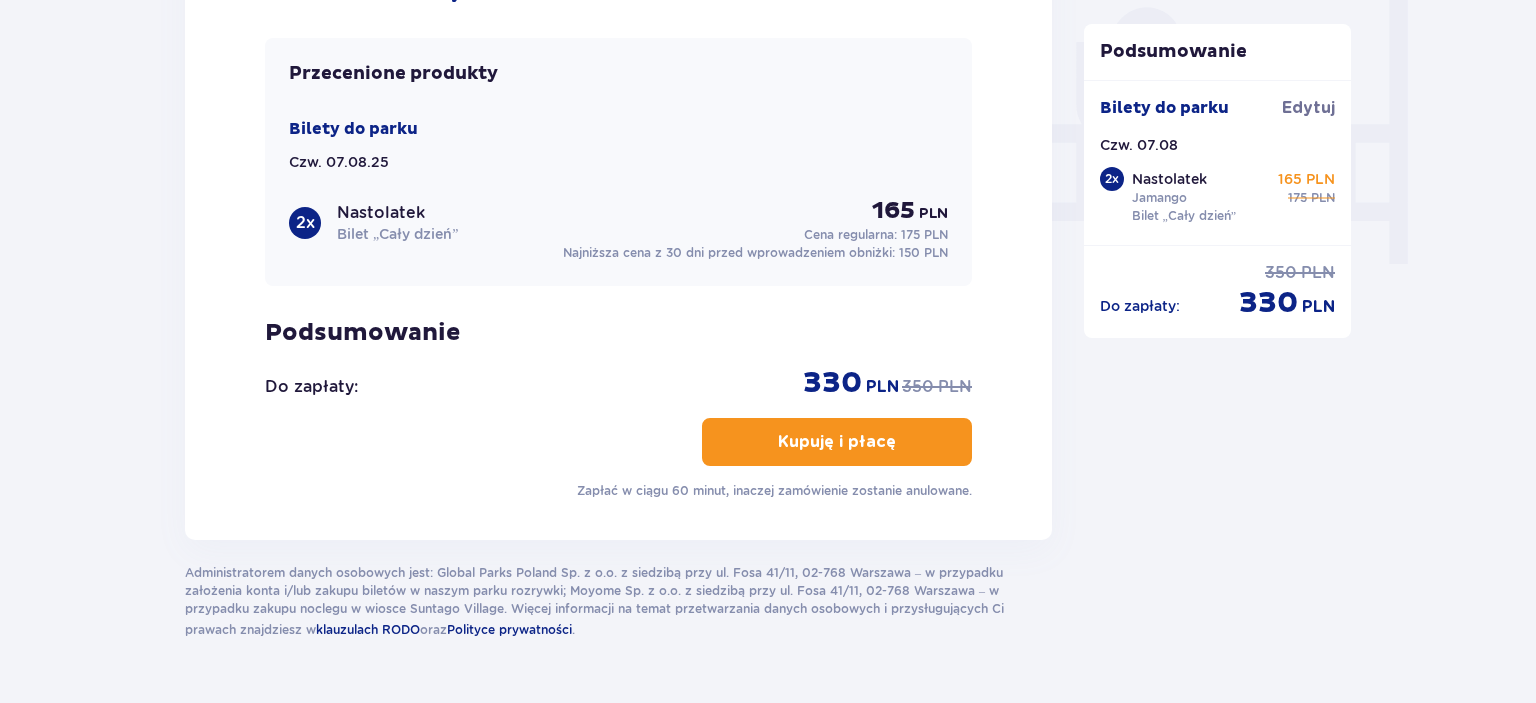 scroll, scrollTop: 1900, scrollLeft: 0, axis: vertical 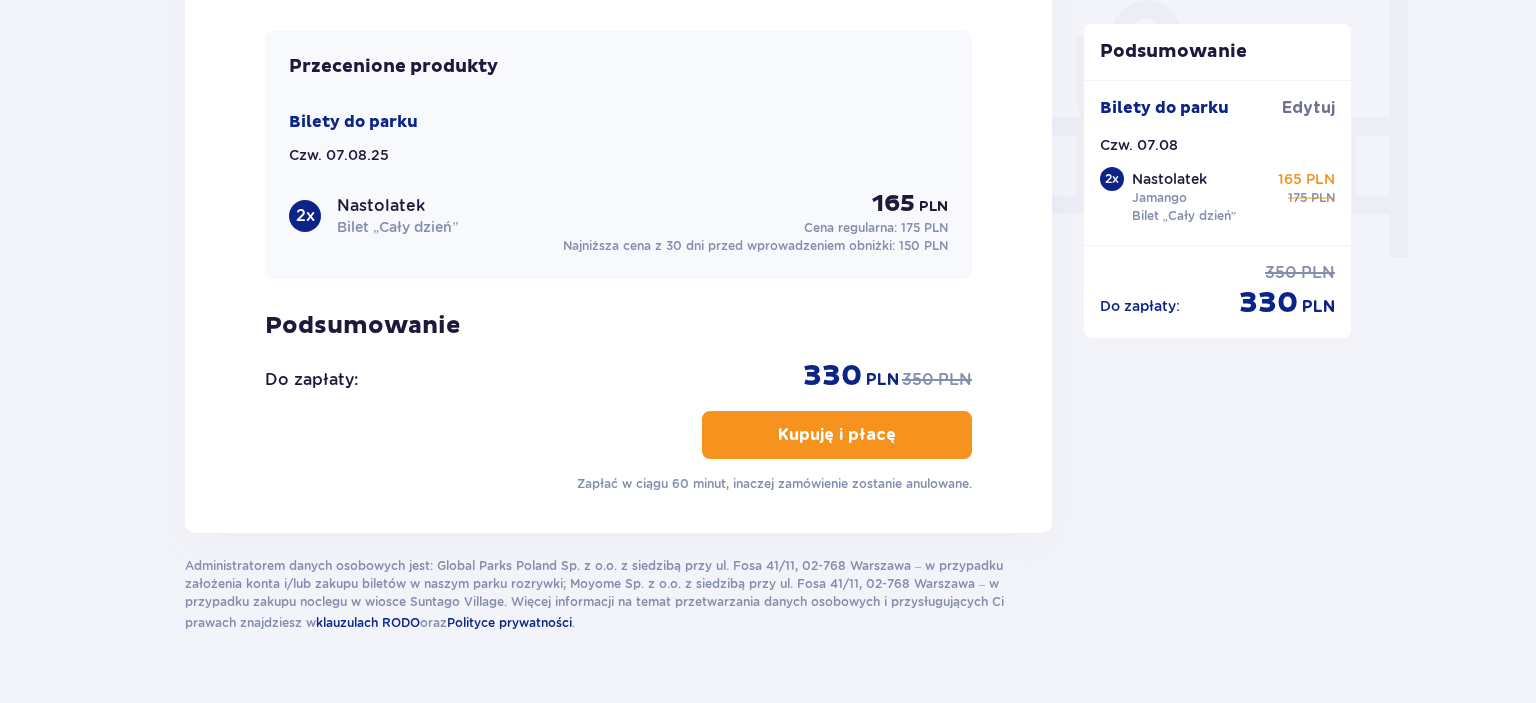 click on "Kupuję i płacę" at bounding box center (837, 435) 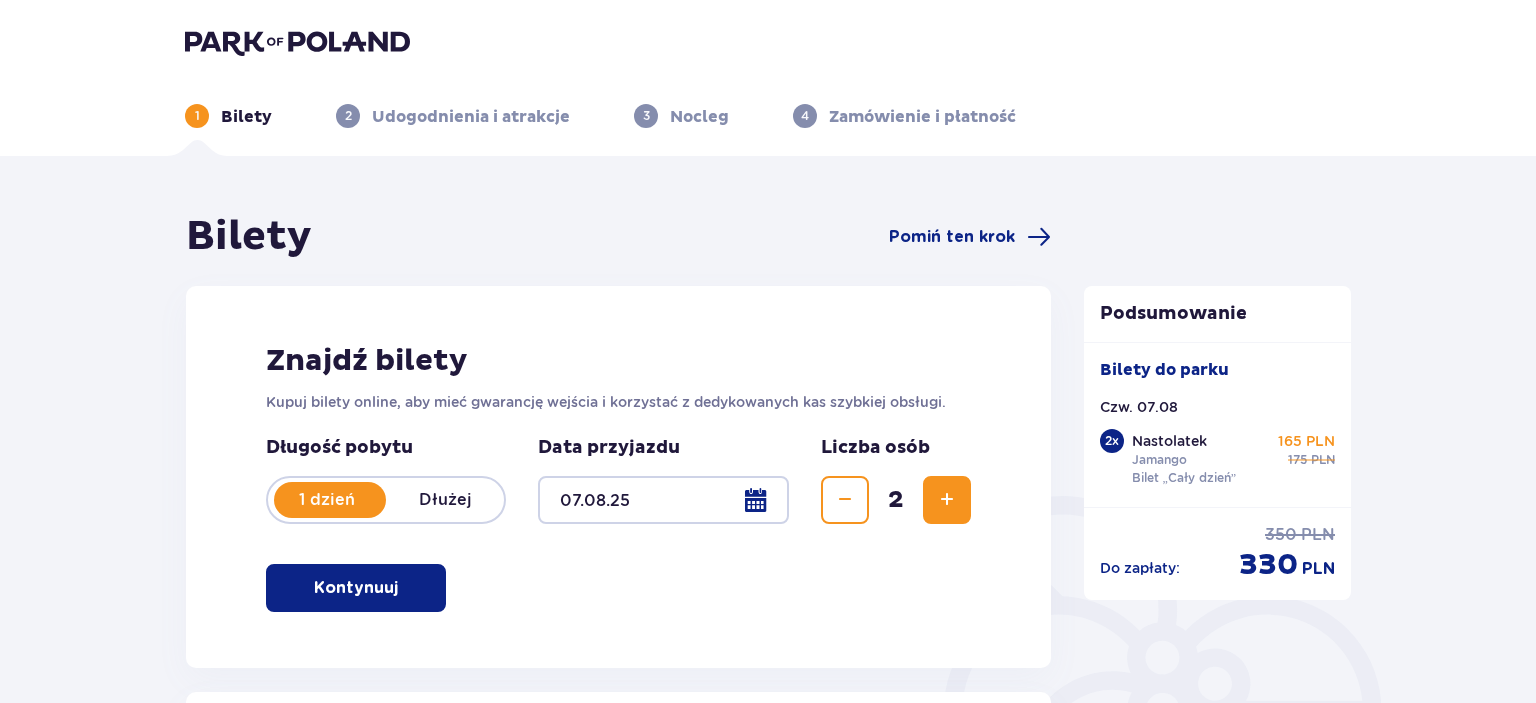 scroll, scrollTop: 0, scrollLeft: 0, axis: both 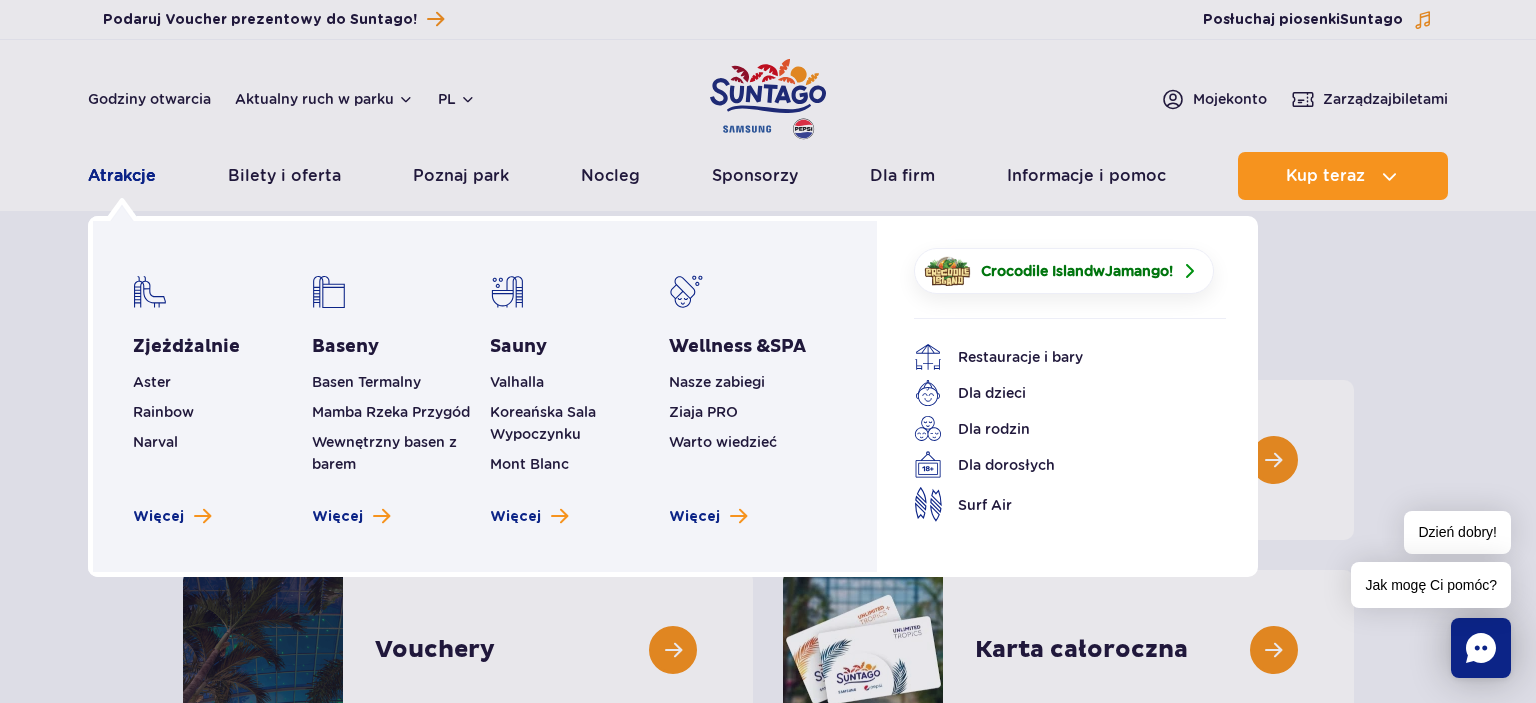 click on "Atrakcje" at bounding box center (122, 176) 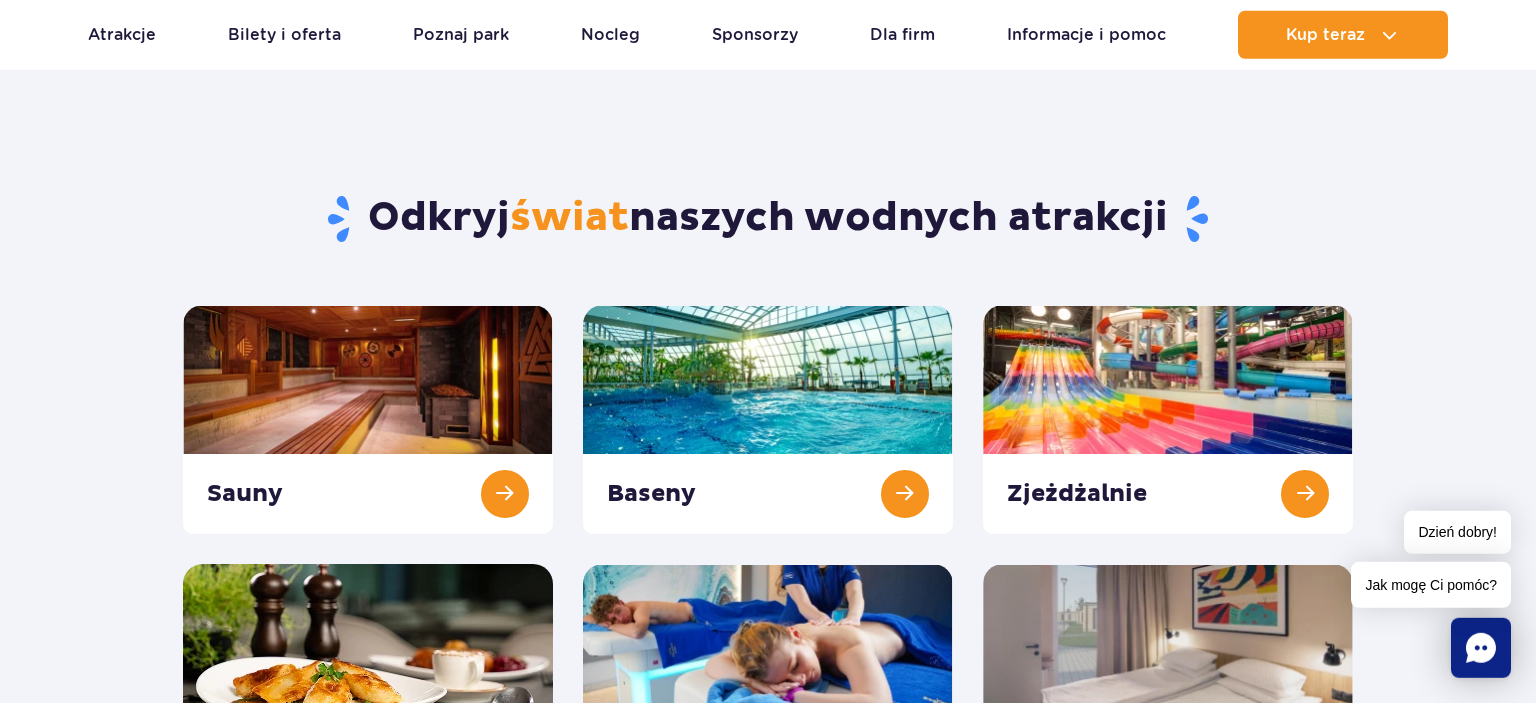 scroll, scrollTop: 0, scrollLeft: 0, axis: both 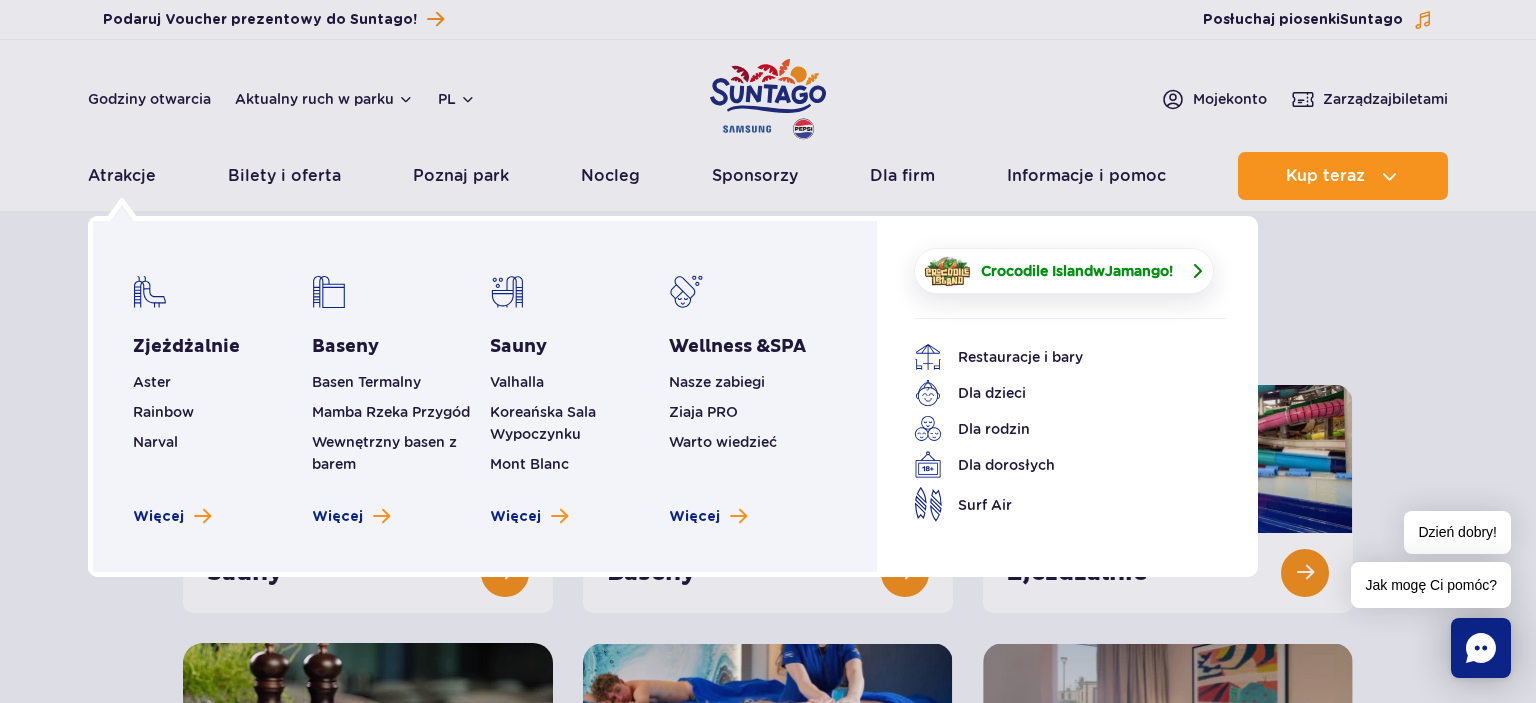 click at bounding box center [948, 271] 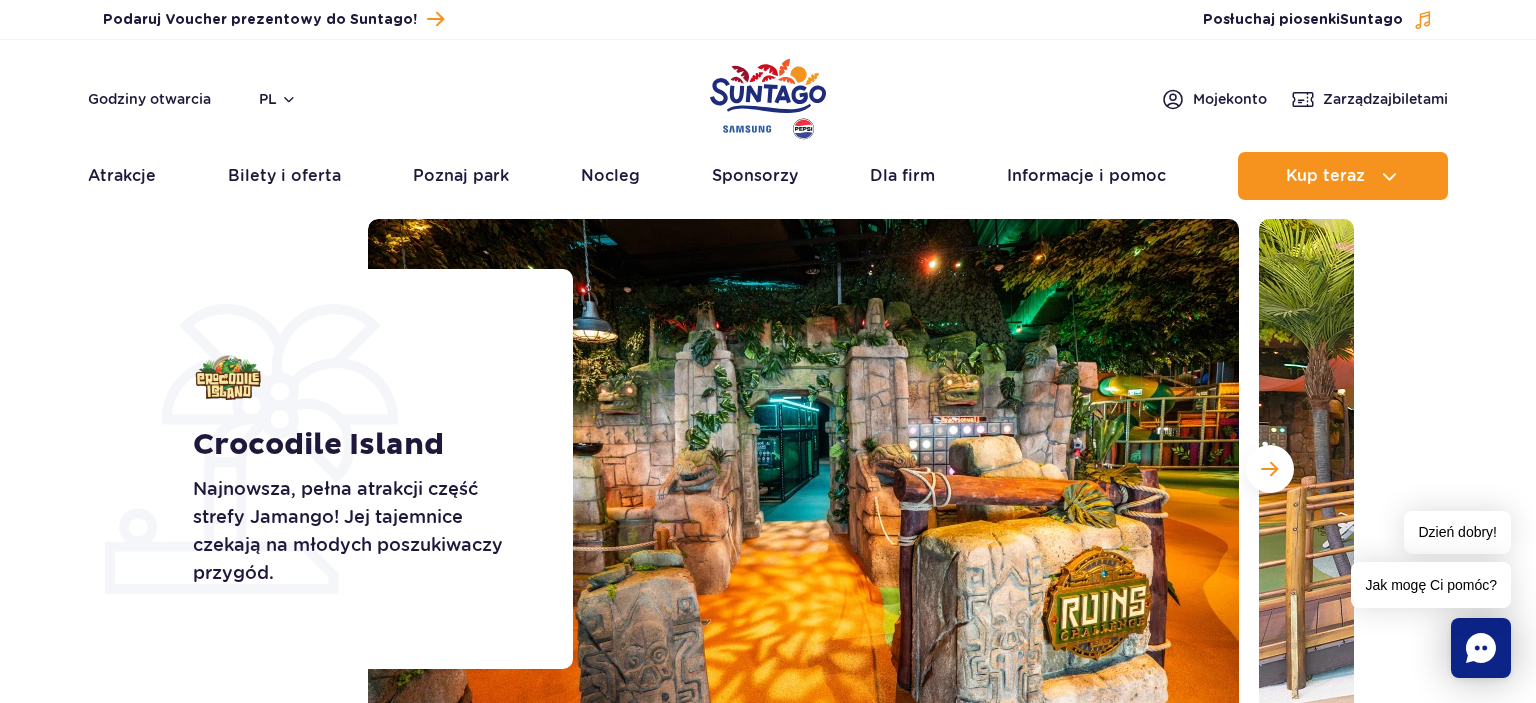 scroll, scrollTop: 0, scrollLeft: 0, axis: both 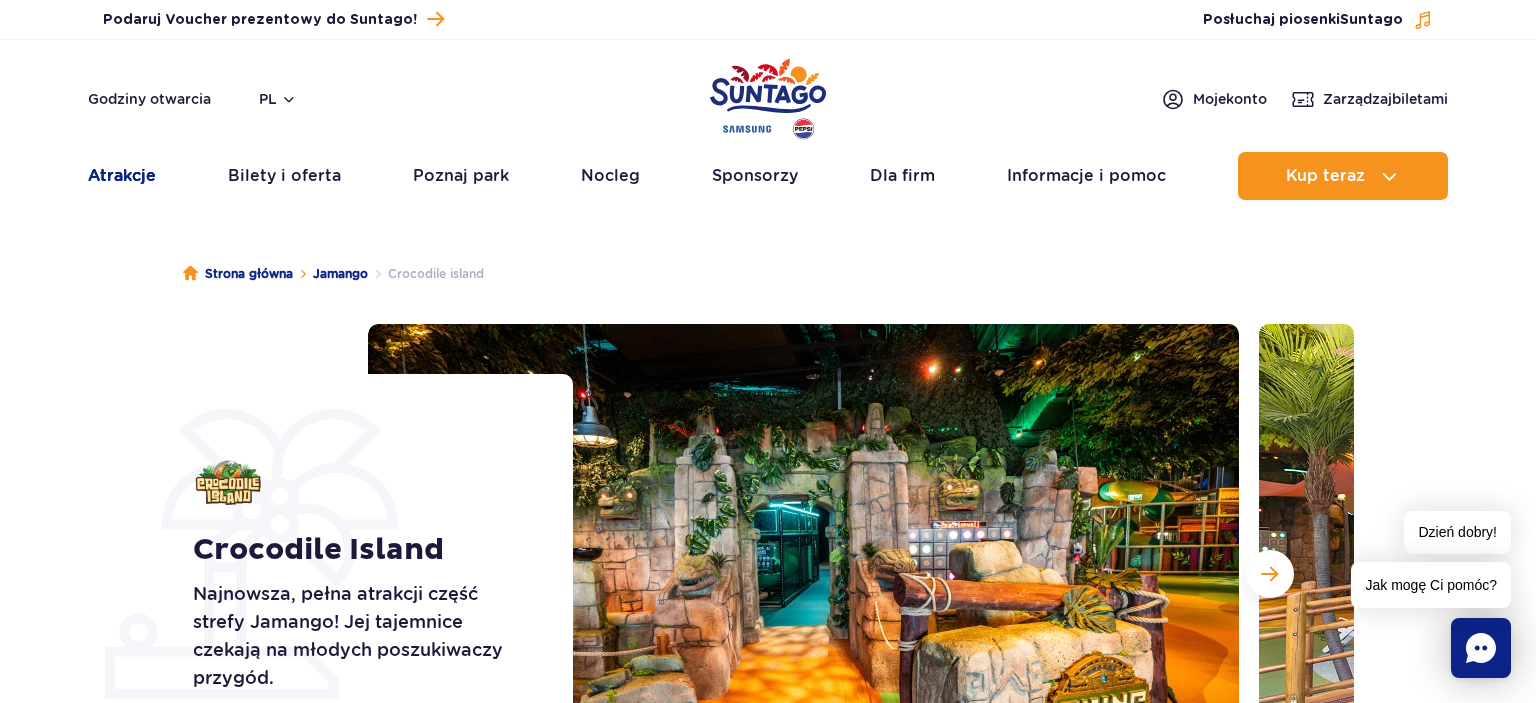 click on "Atrakcje" at bounding box center (122, 176) 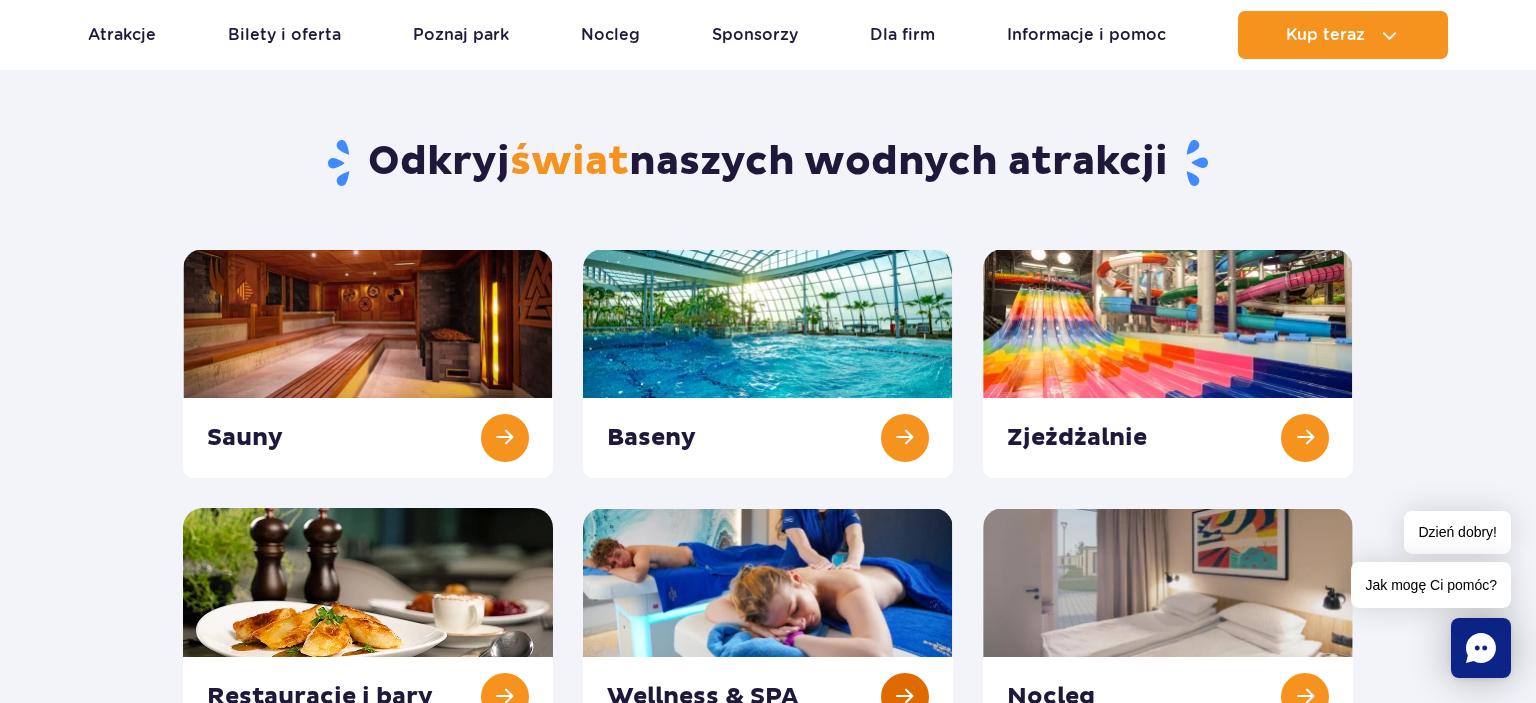 scroll, scrollTop: 211, scrollLeft: 0, axis: vertical 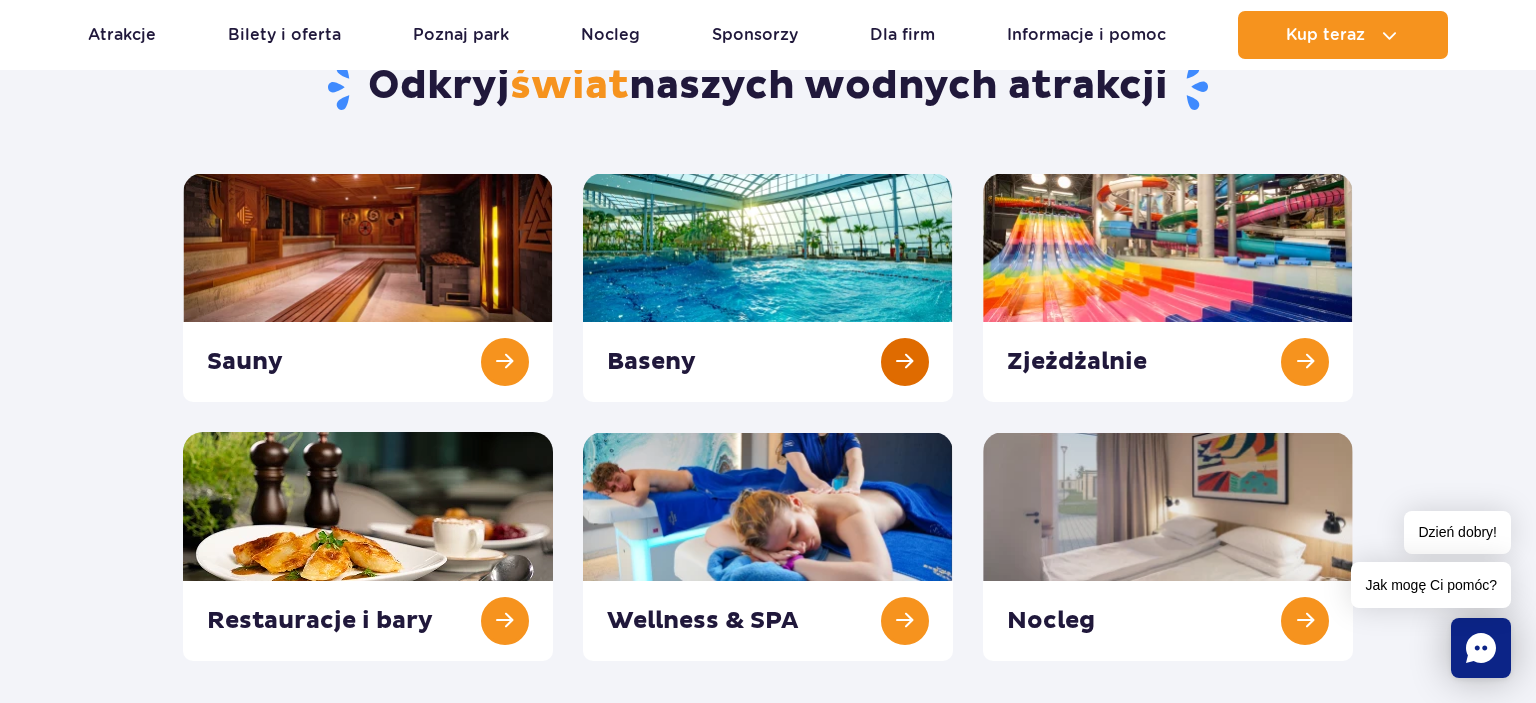 click at bounding box center [768, 287] 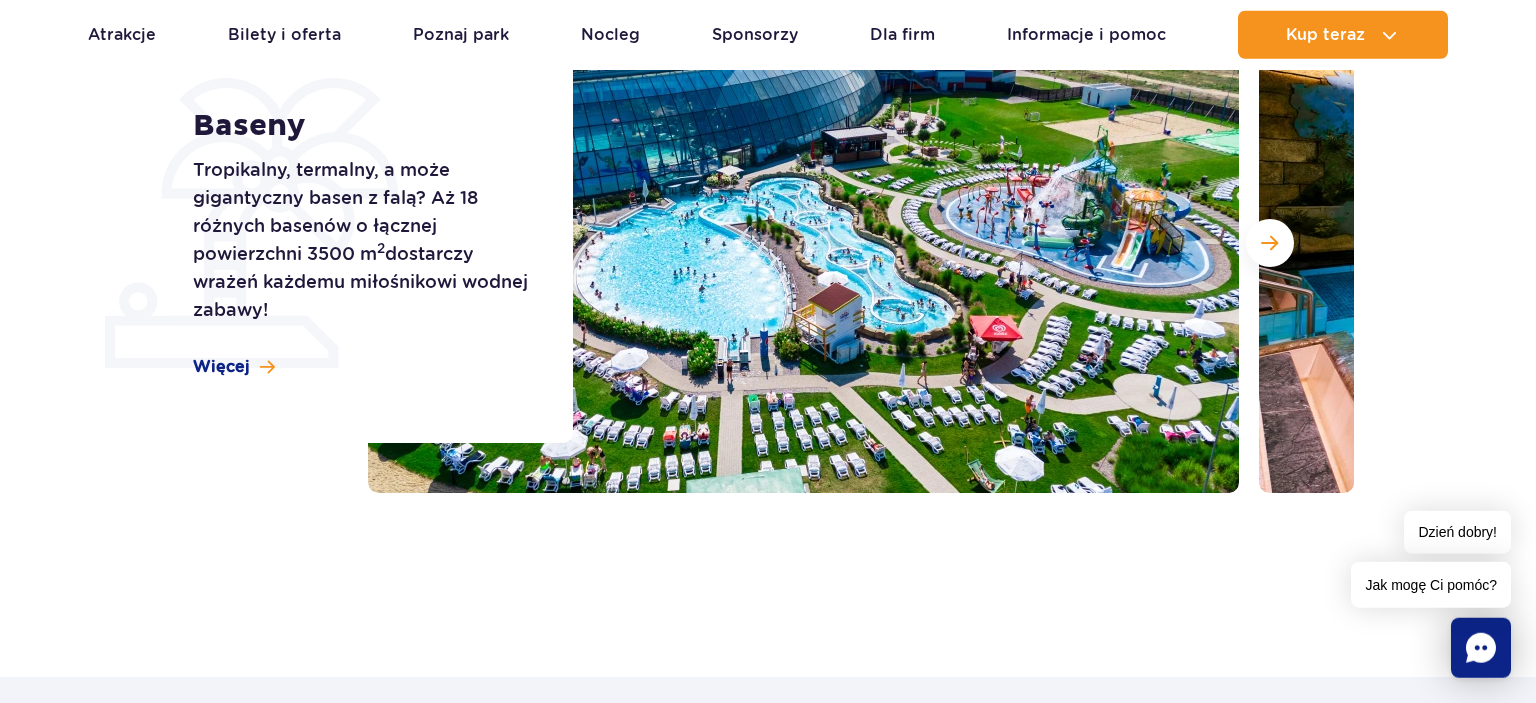scroll, scrollTop: 316, scrollLeft: 0, axis: vertical 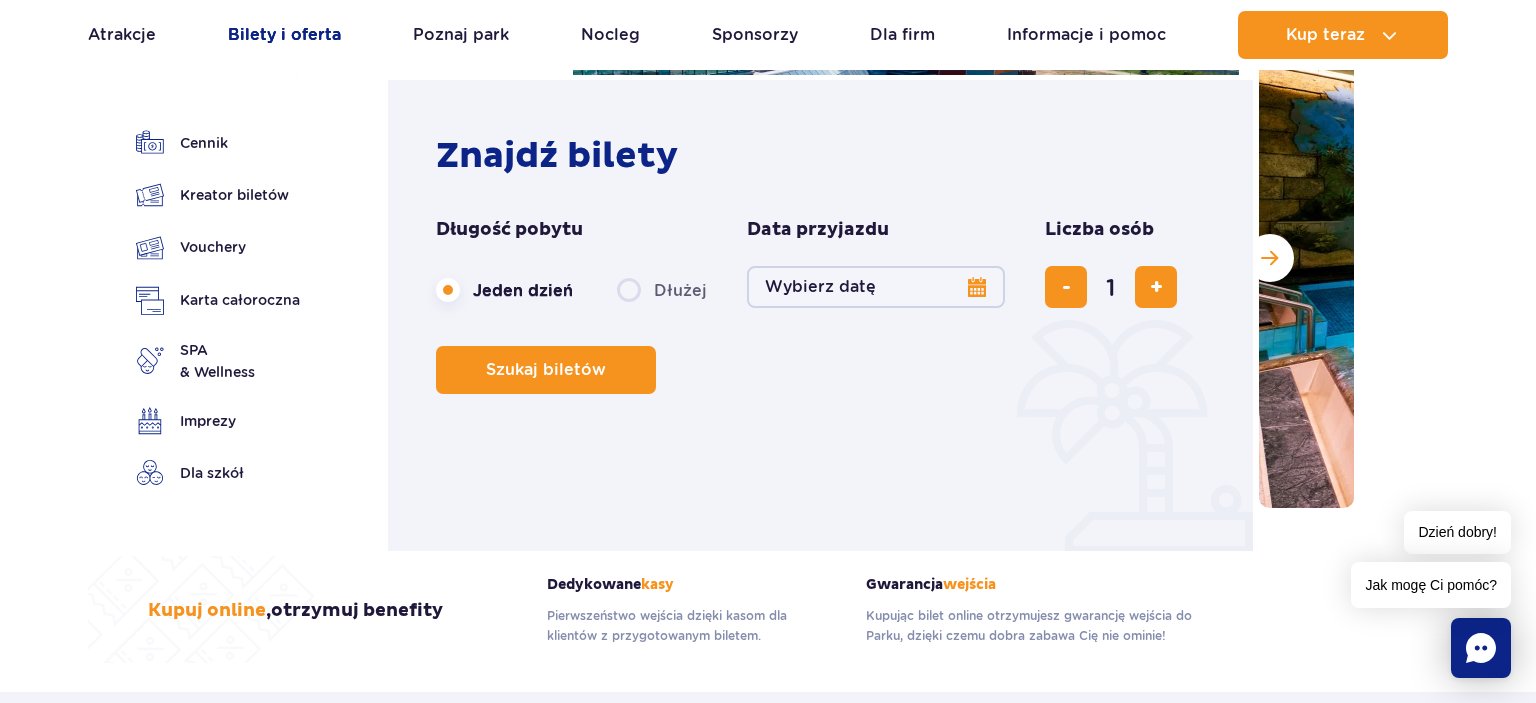 click on "Bilety i oferta" at bounding box center (284, 35) 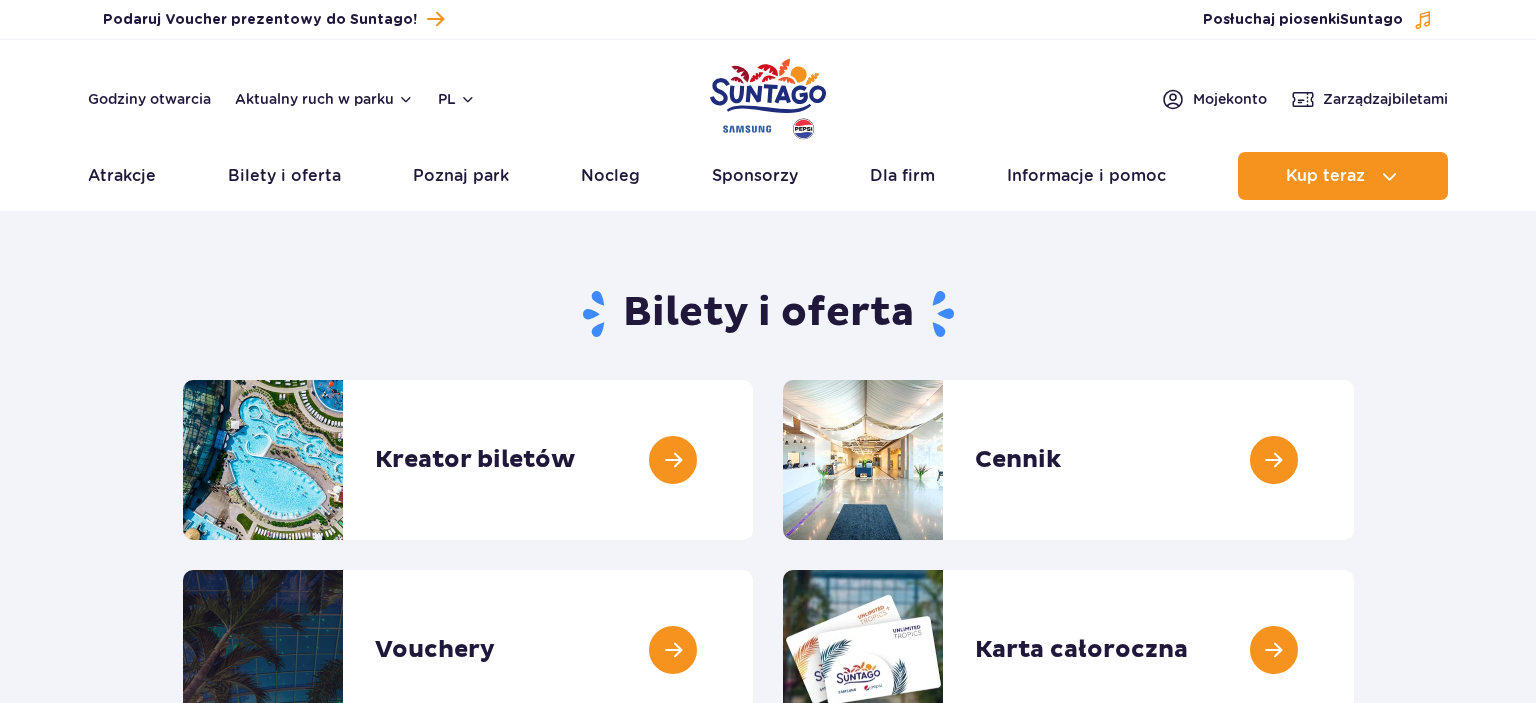 scroll, scrollTop: 0, scrollLeft: 0, axis: both 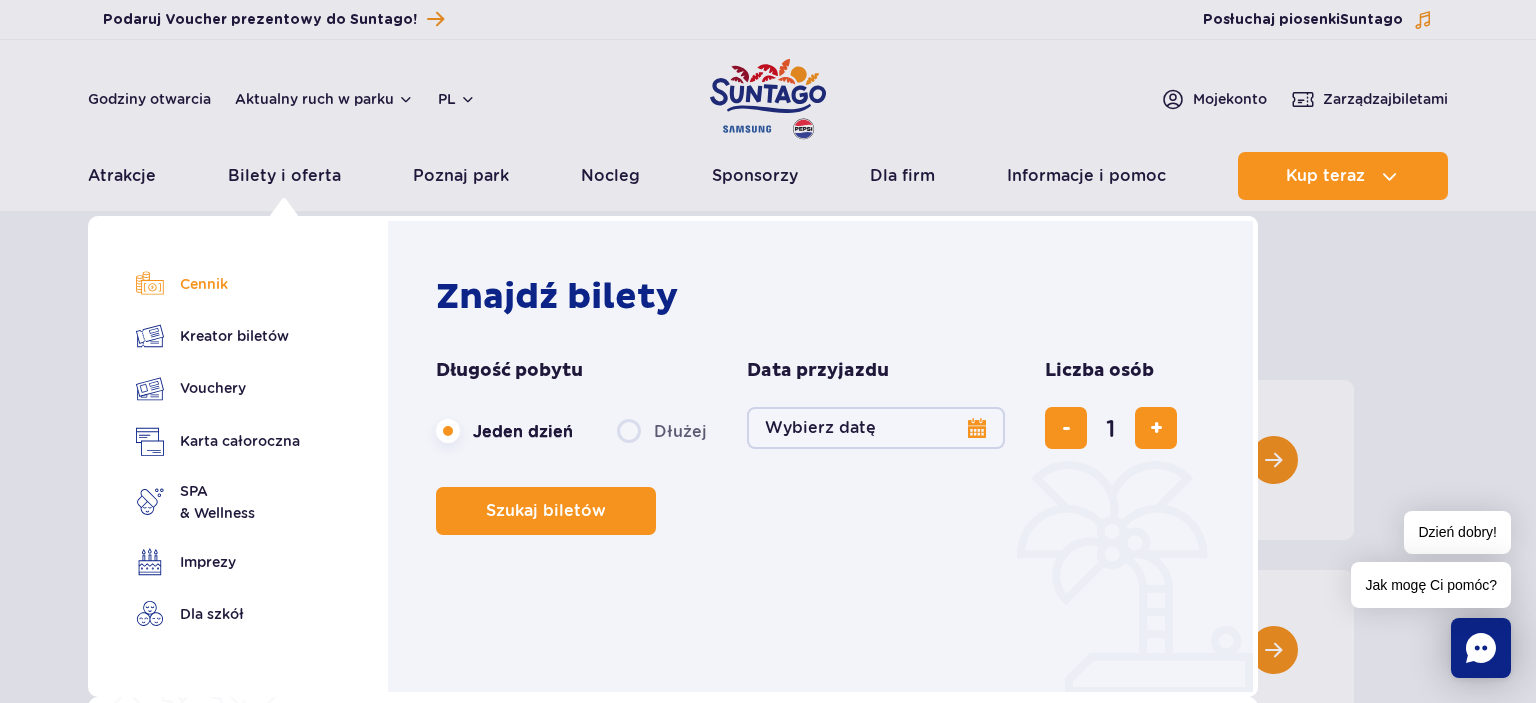 click on "Cennik" at bounding box center [218, 284] 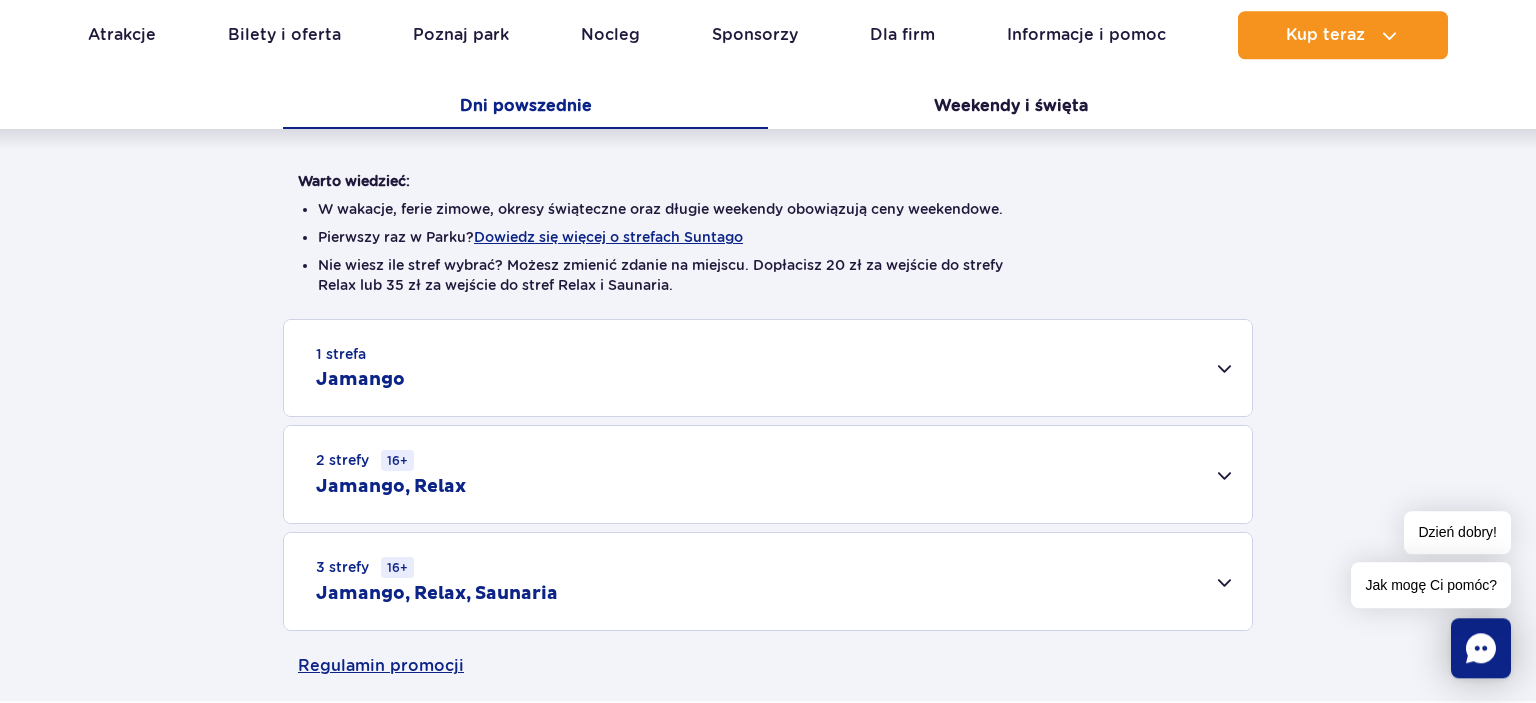 scroll, scrollTop: 422, scrollLeft: 0, axis: vertical 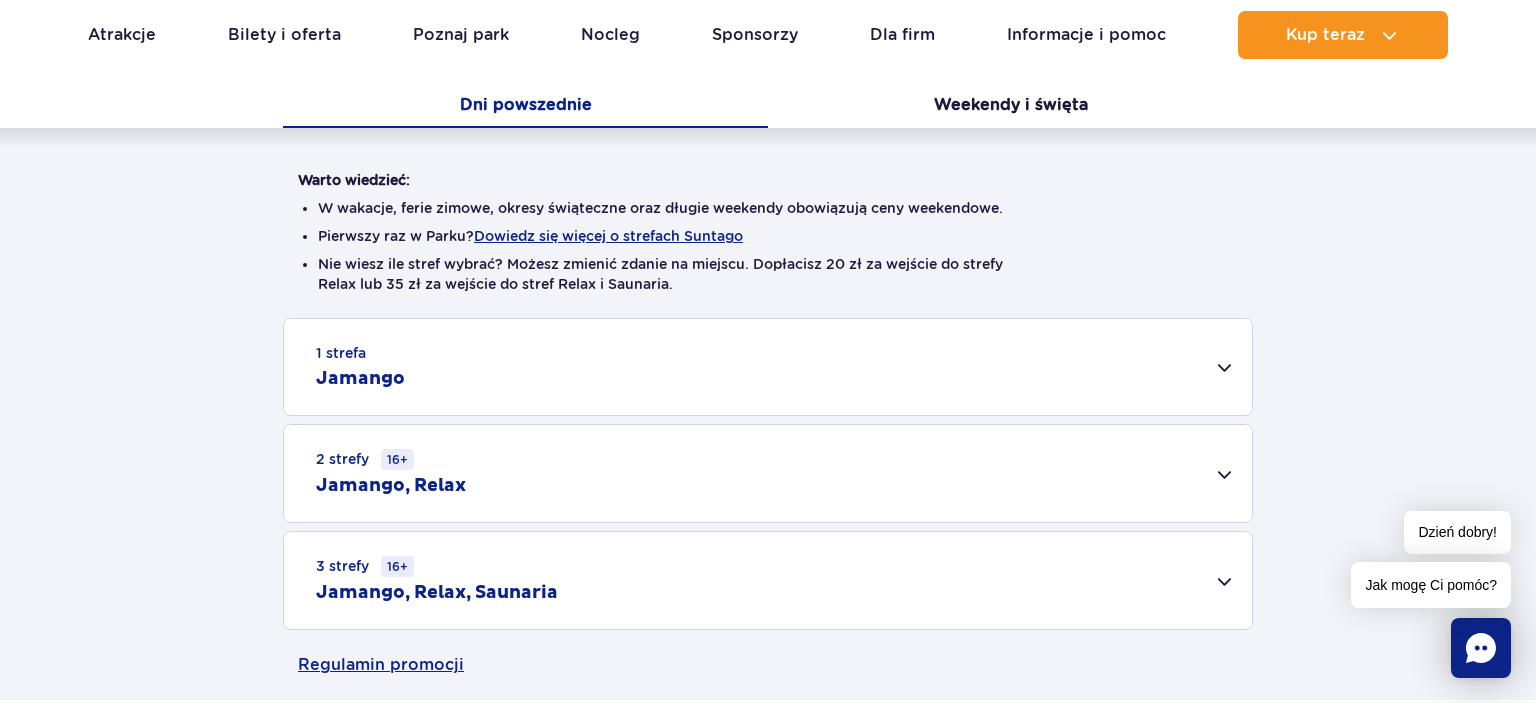 click on "1 strefa
Jamango" at bounding box center (768, 367) 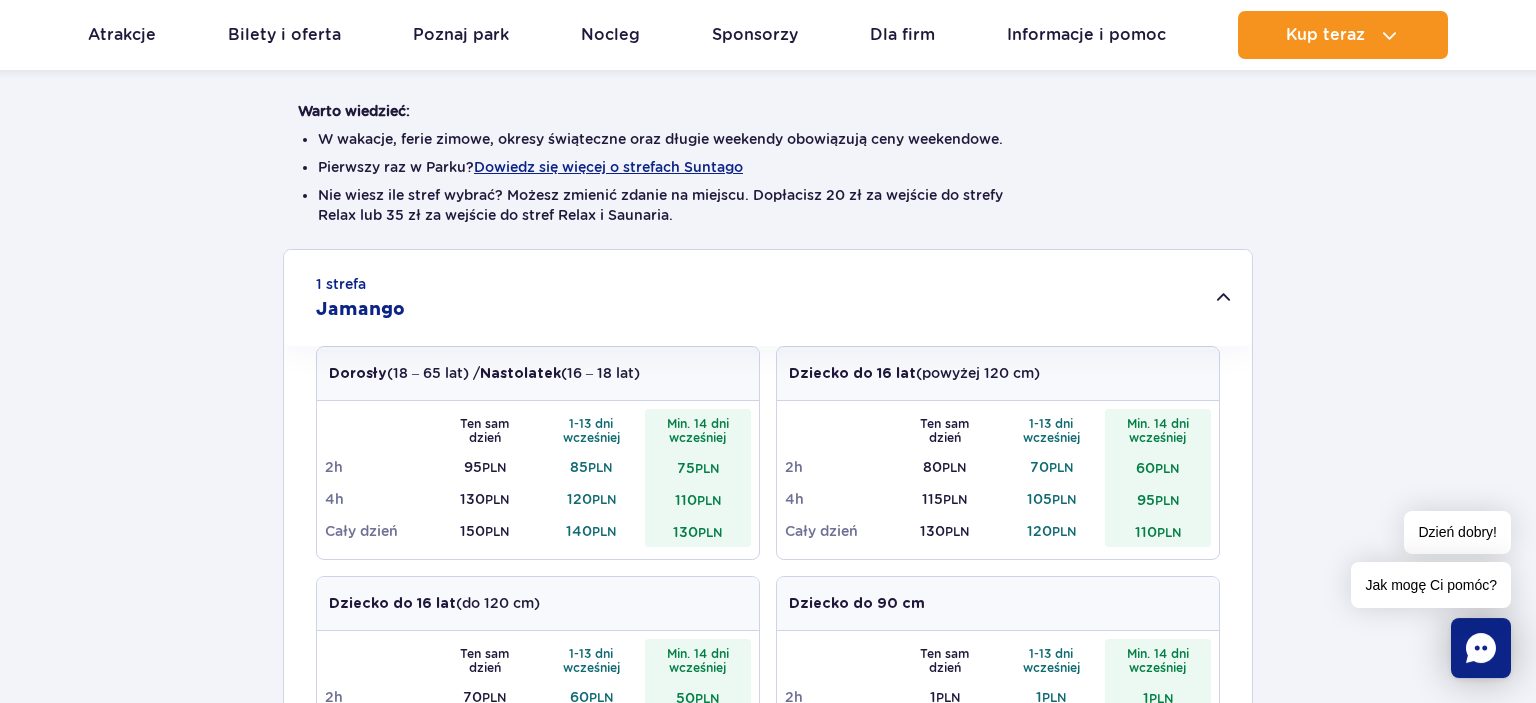 scroll, scrollTop: 422, scrollLeft: 0, axis: vertical 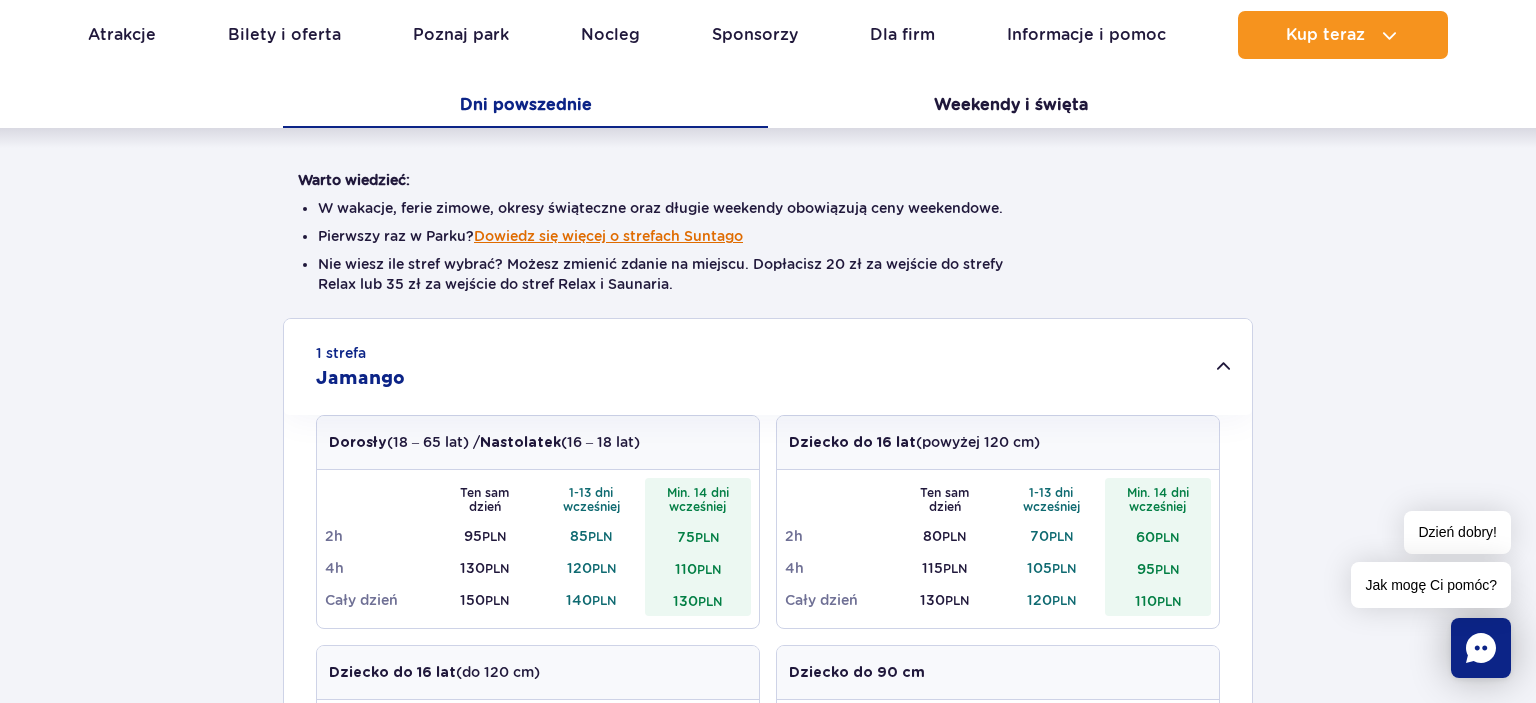 click on "Dowiedz się więcej o strefach Suntago" at bounding box center [608, 236] 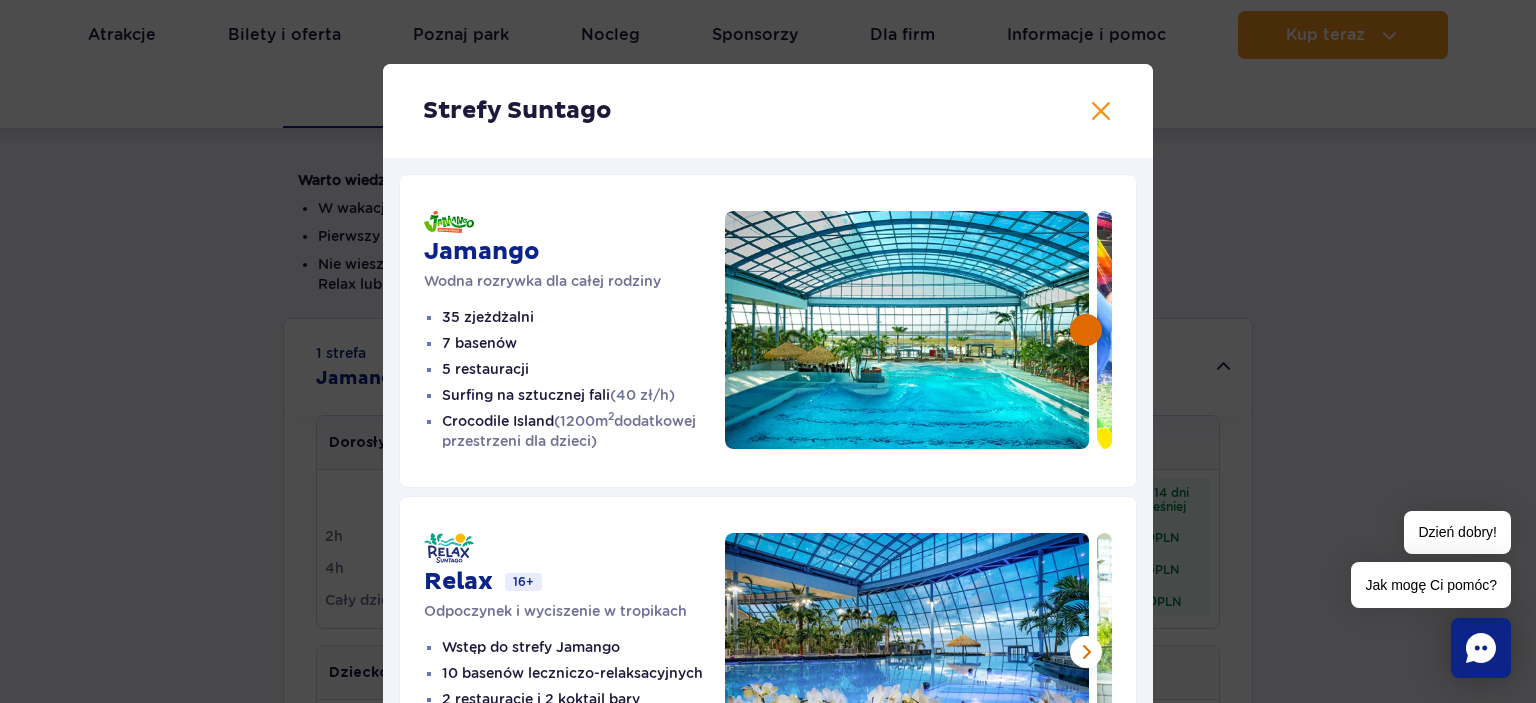 click at bounding box center [1086, 330] 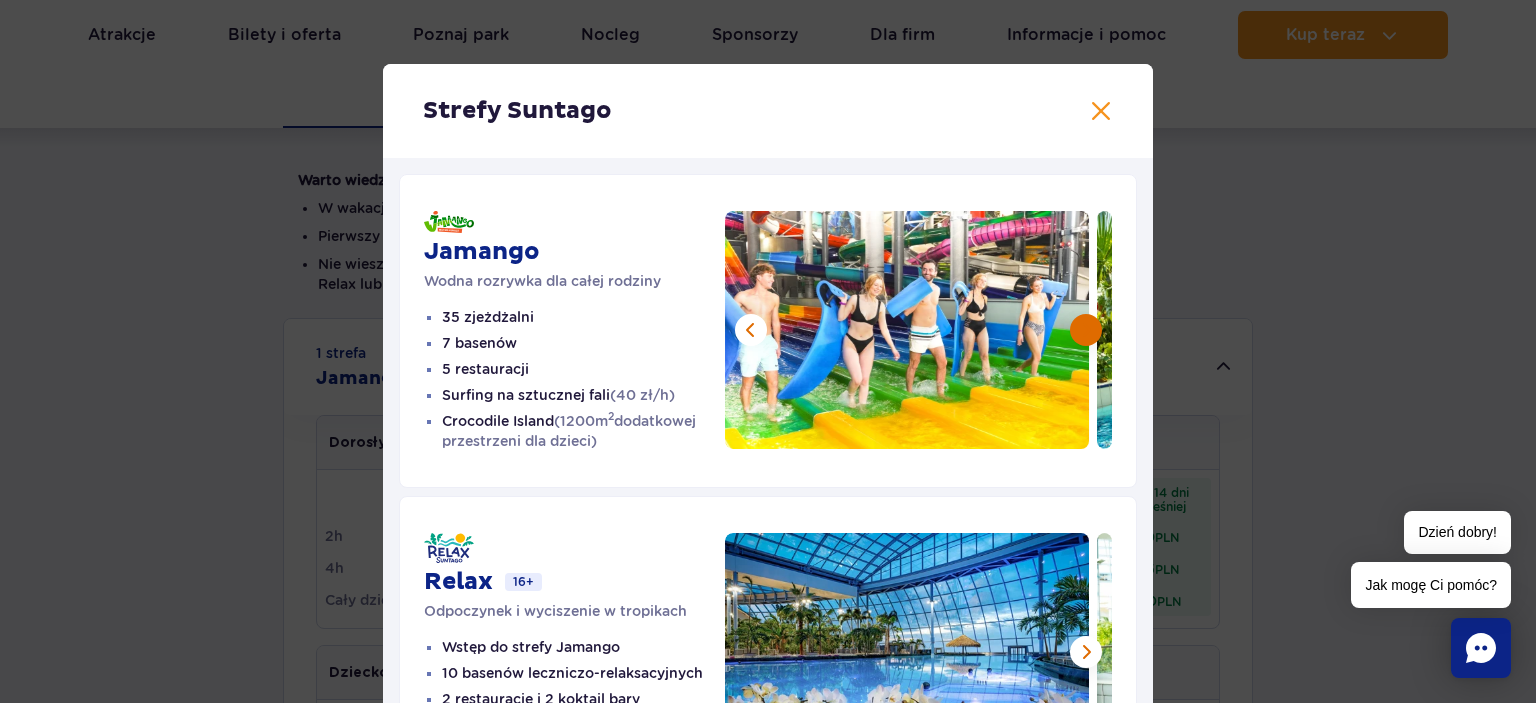 click at bounding box center [1086, 330] 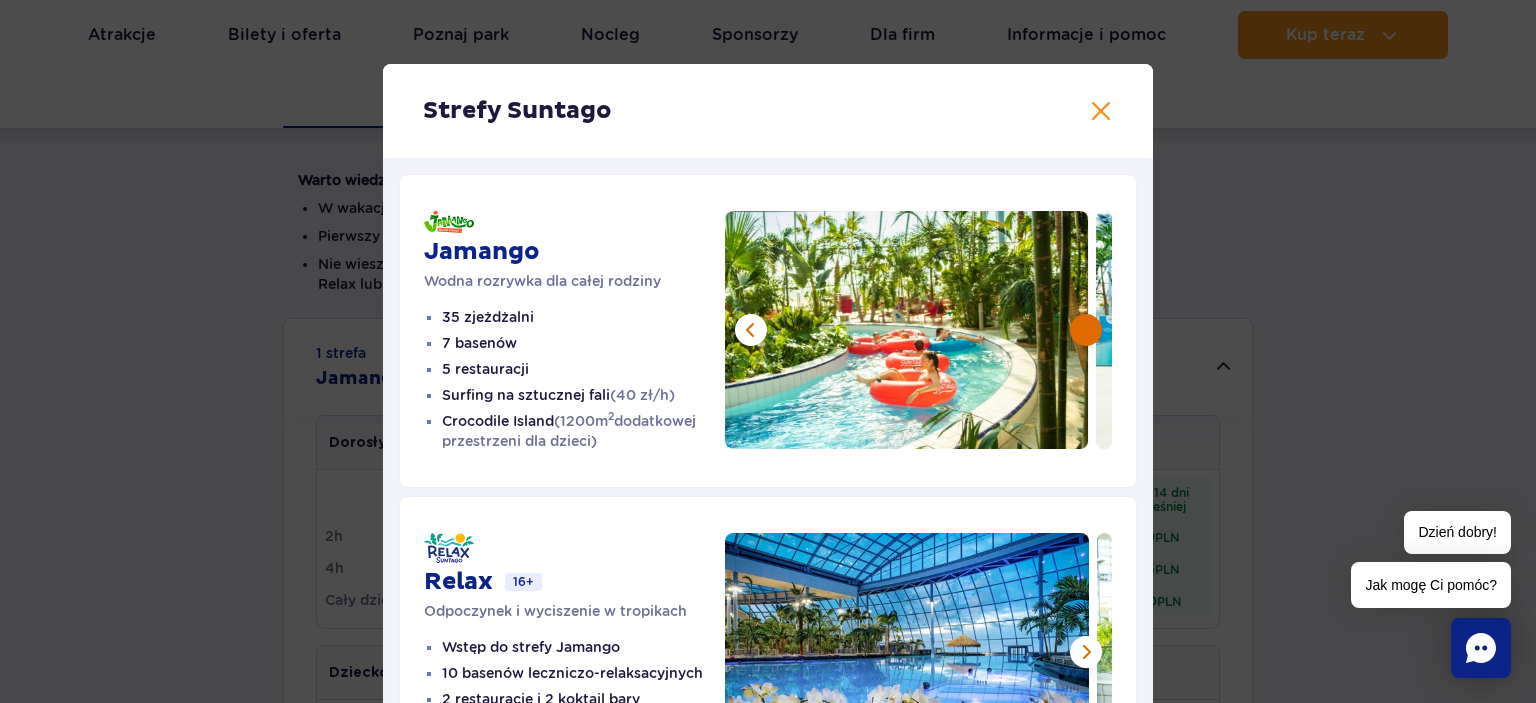 click at bounding box center [1086, 330] 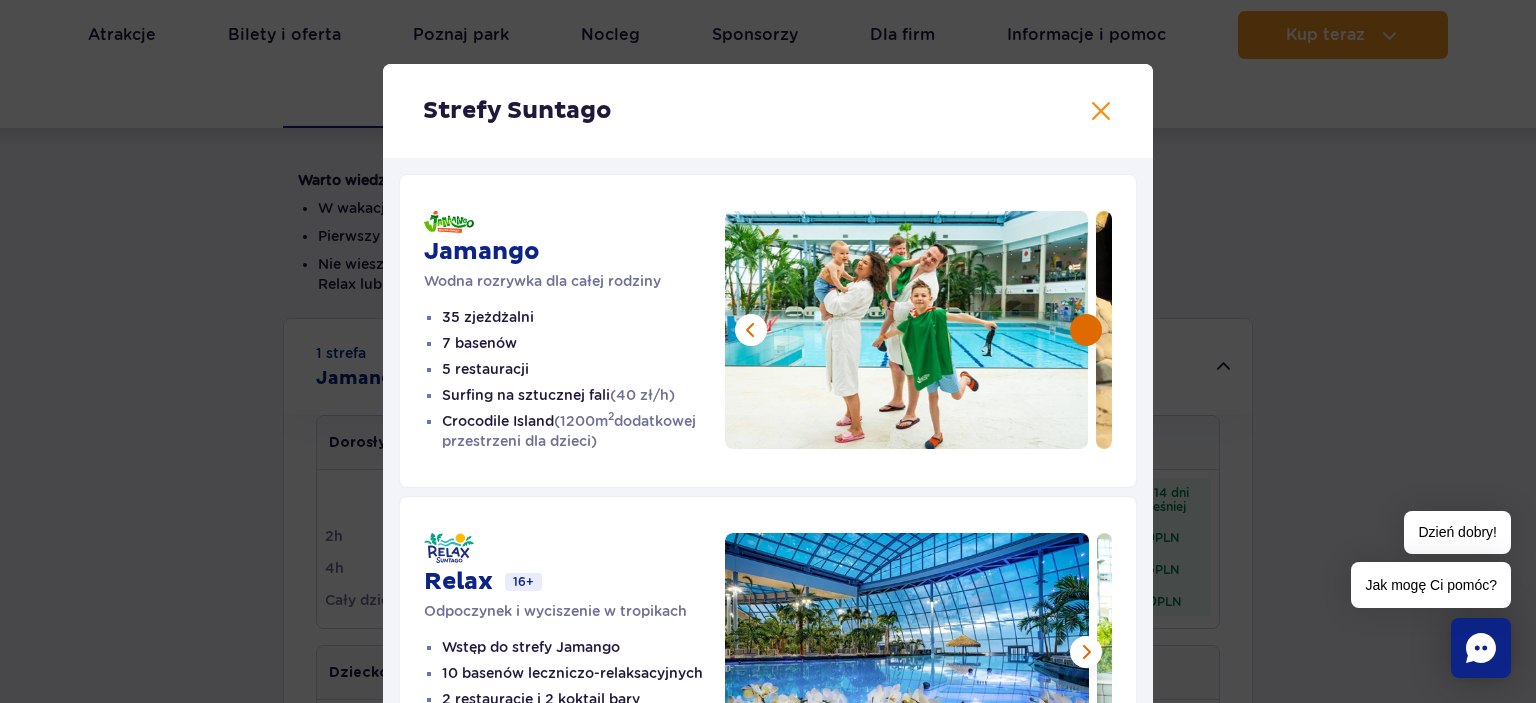 click at bounding box center (1086, 330) 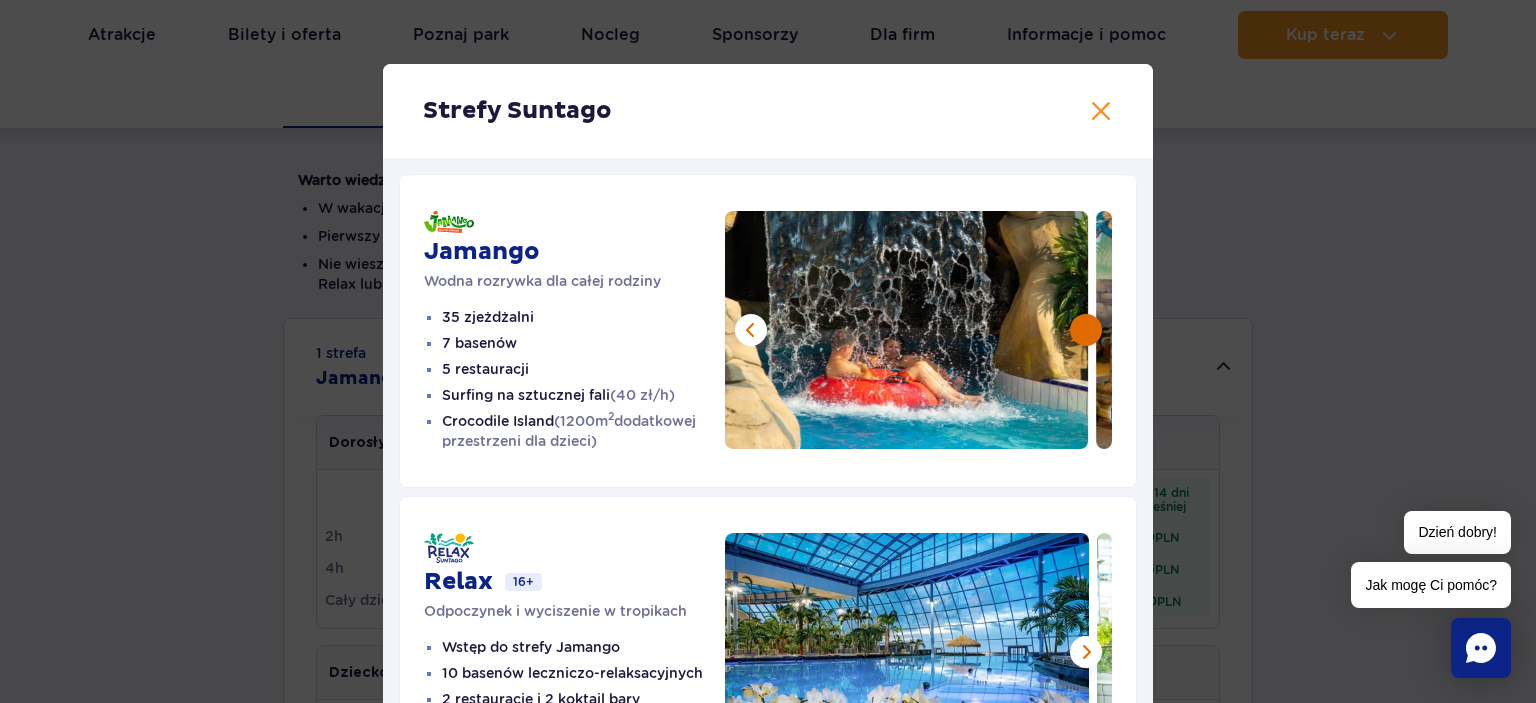 click at bounding box center (1086, 330) 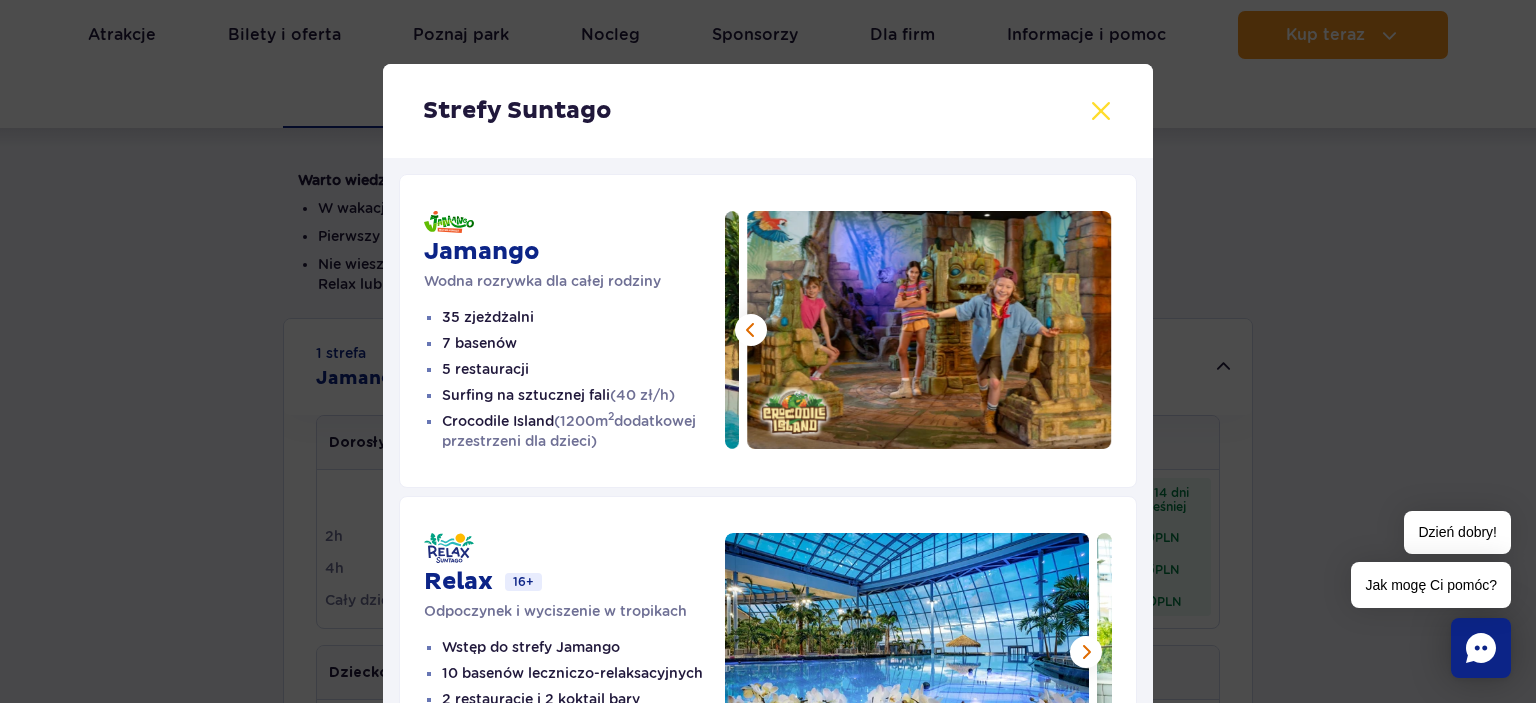 click at bounding box center [1101, 111] 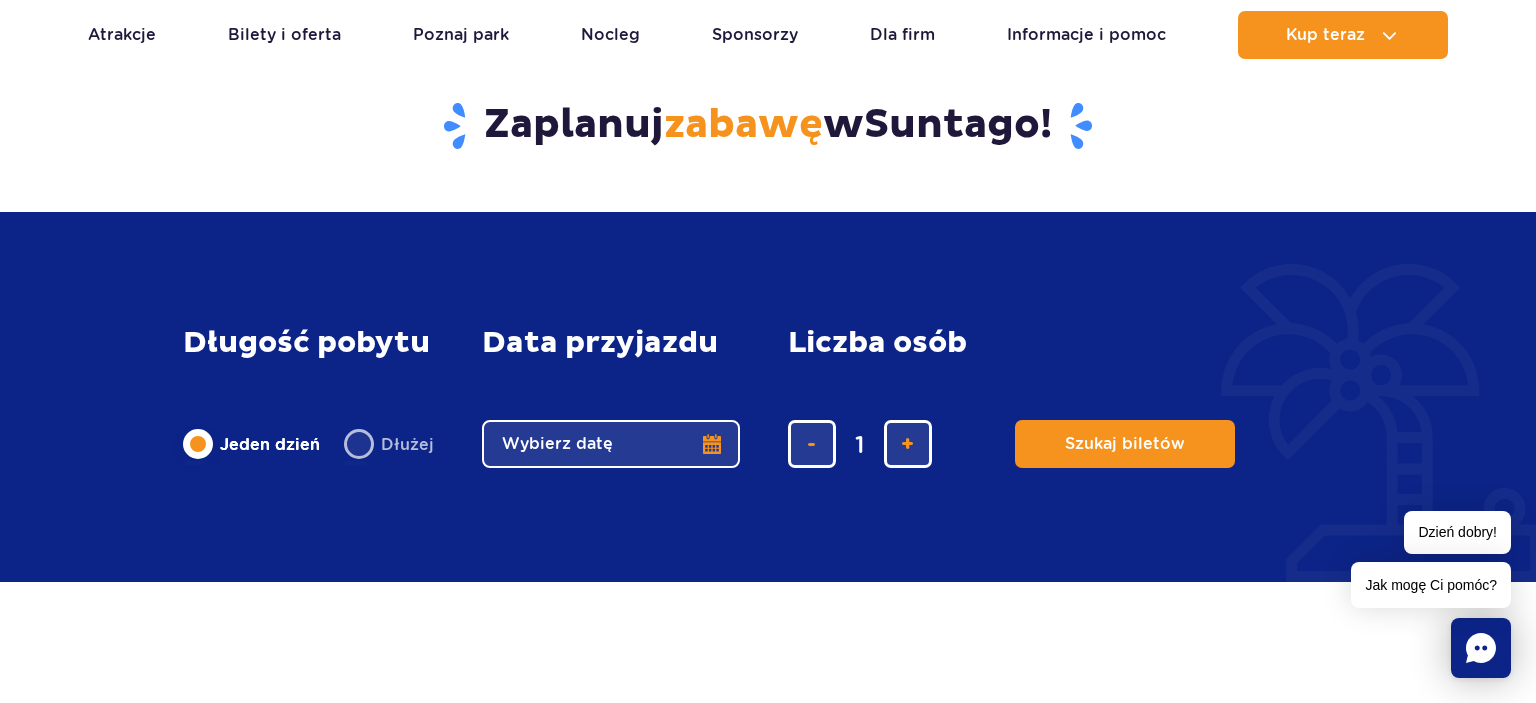 scroll, scrollTop: 1689, scrollLeft: 0, axis: vertical 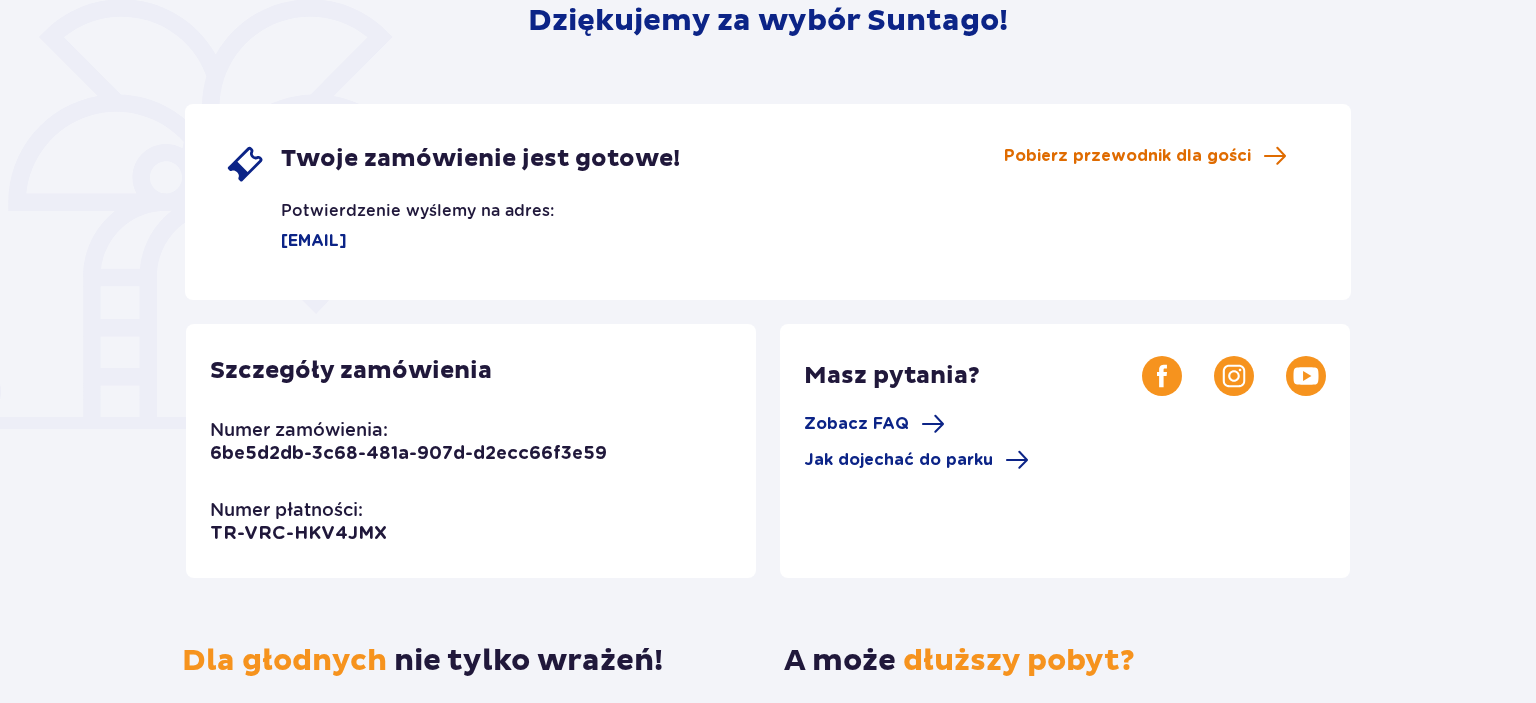 click on "Pobierz przewodnik dla gości" at bounding box center (1127, 156) 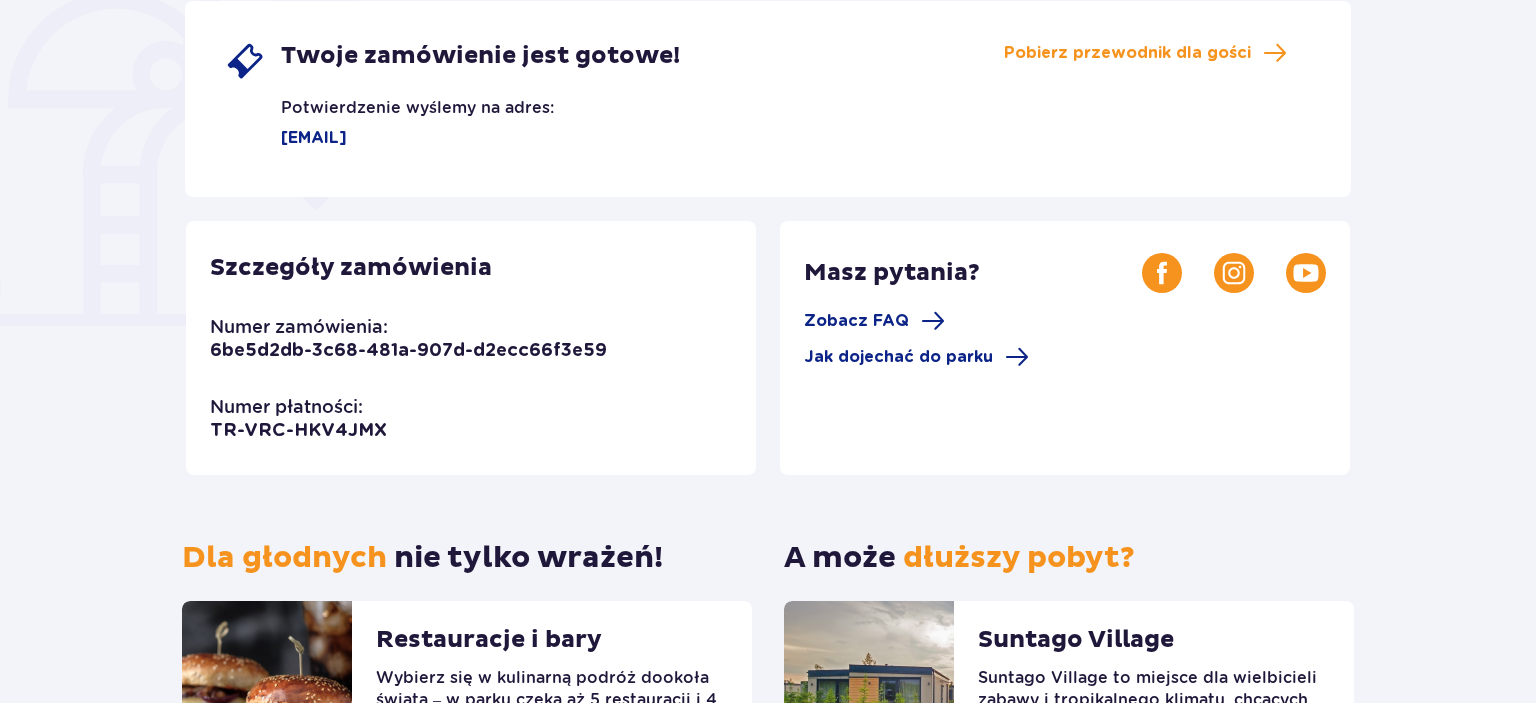 scroll, scrollTop: 380, scrollLeft: 0, axis: vertical 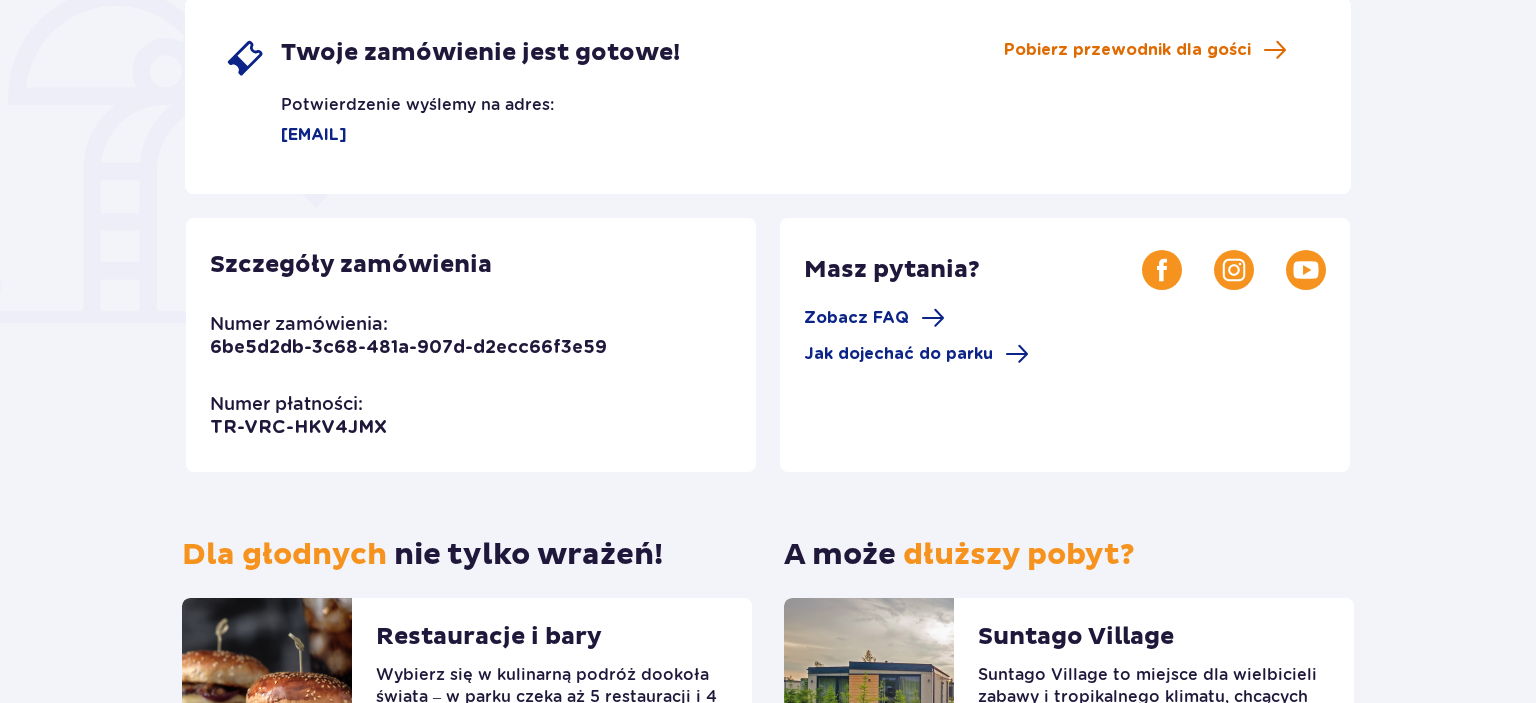 click on "Pobierz przewodnik dla gości" at bounding box center [1127, 50] 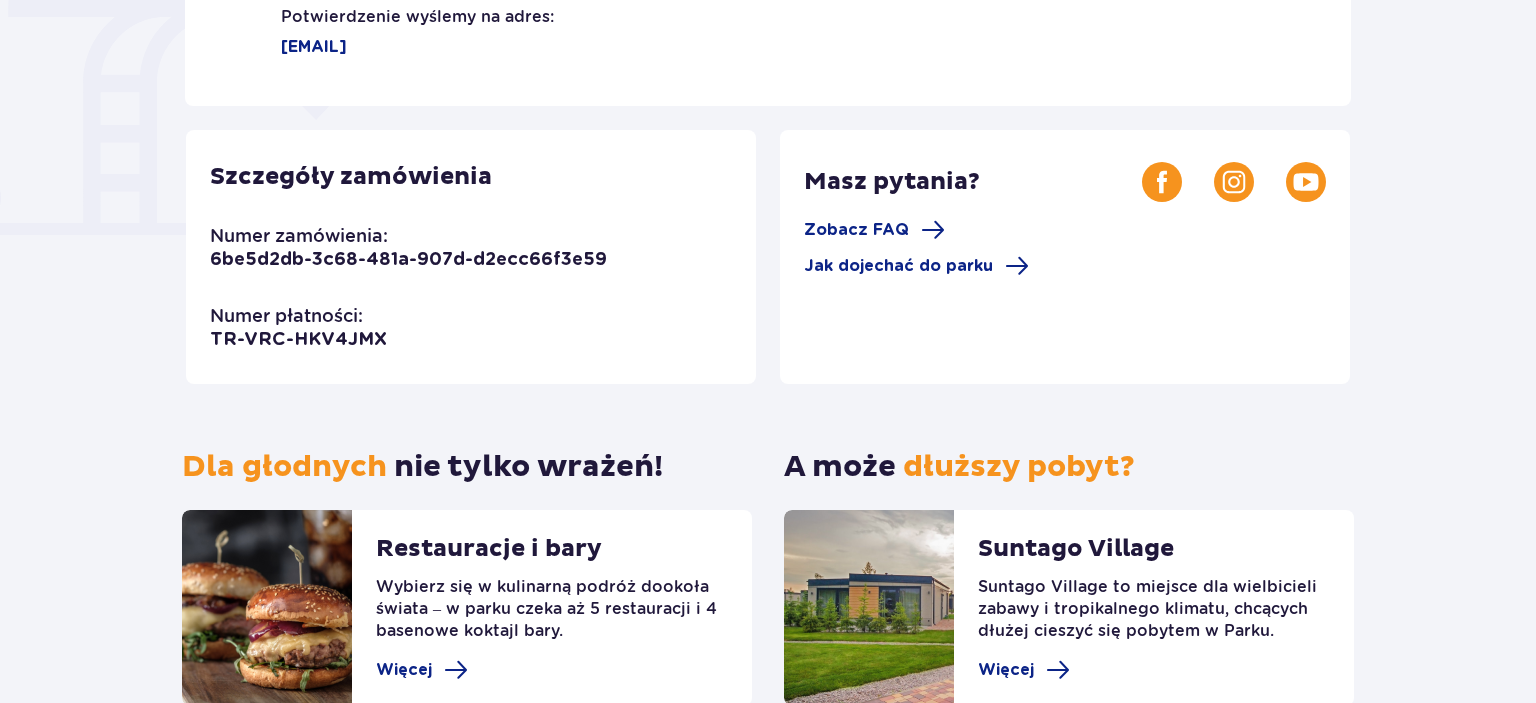 scroll, scrollTop: 591, scrollLeft: 0, axis: vertical 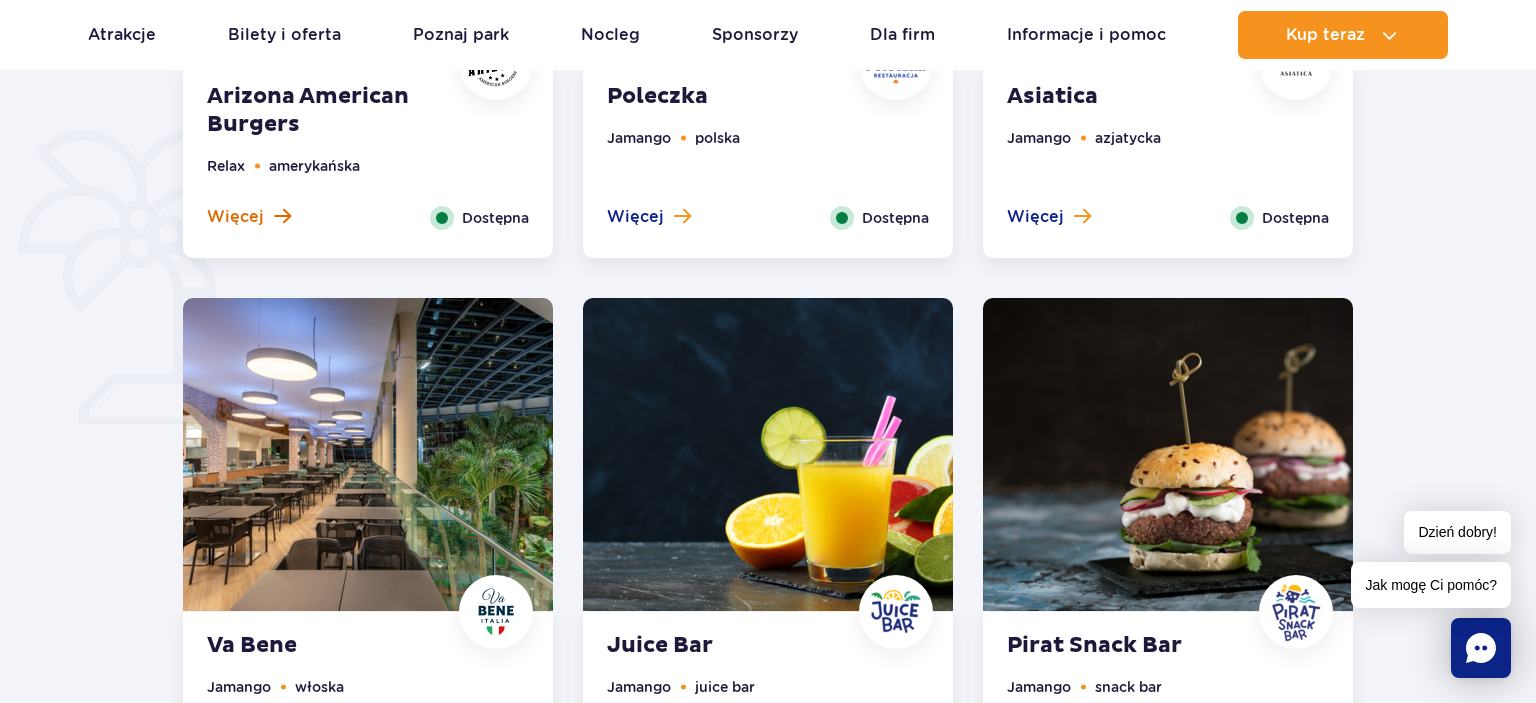 click on "Więcej" at bounding box center (235, 217) 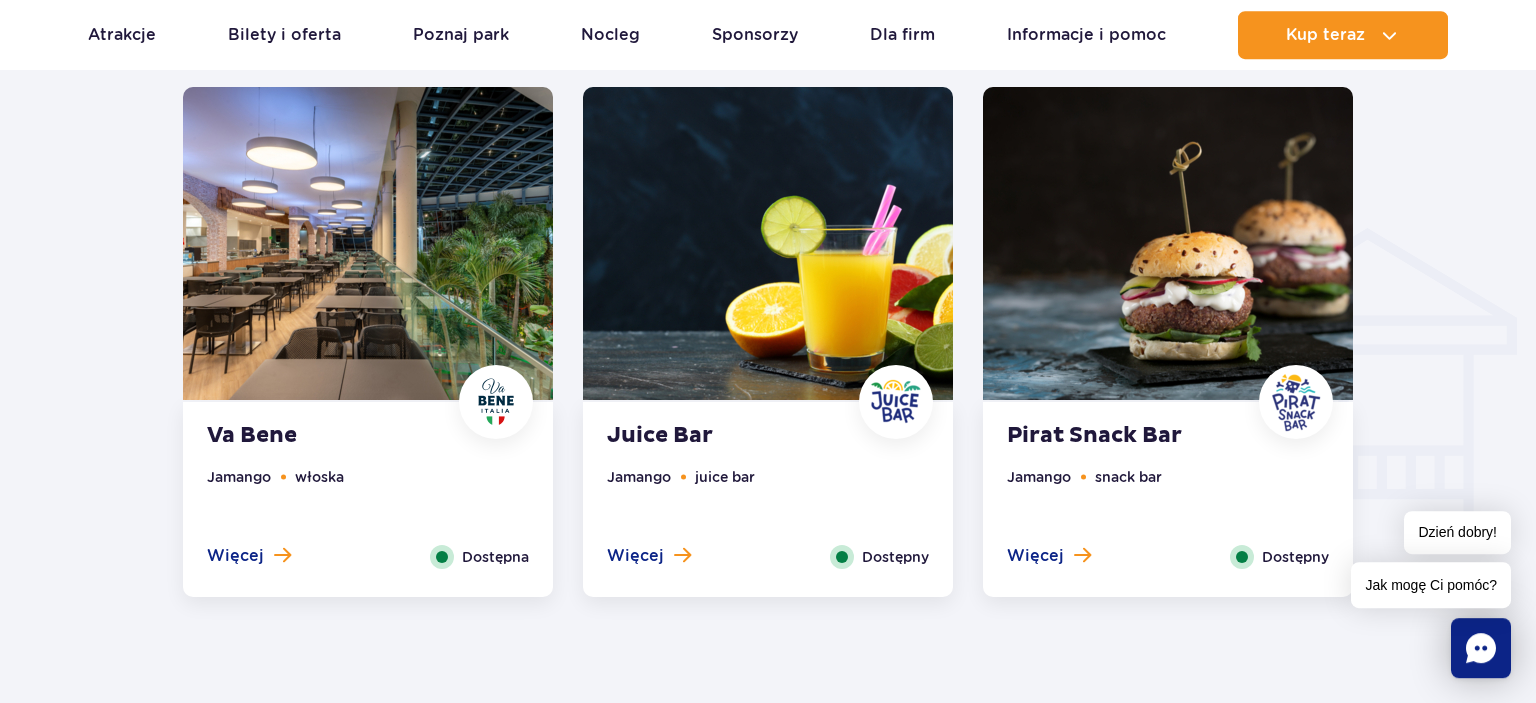 scroll, scrollTop: 1766, scrollLeft: 0, axis: vertical 